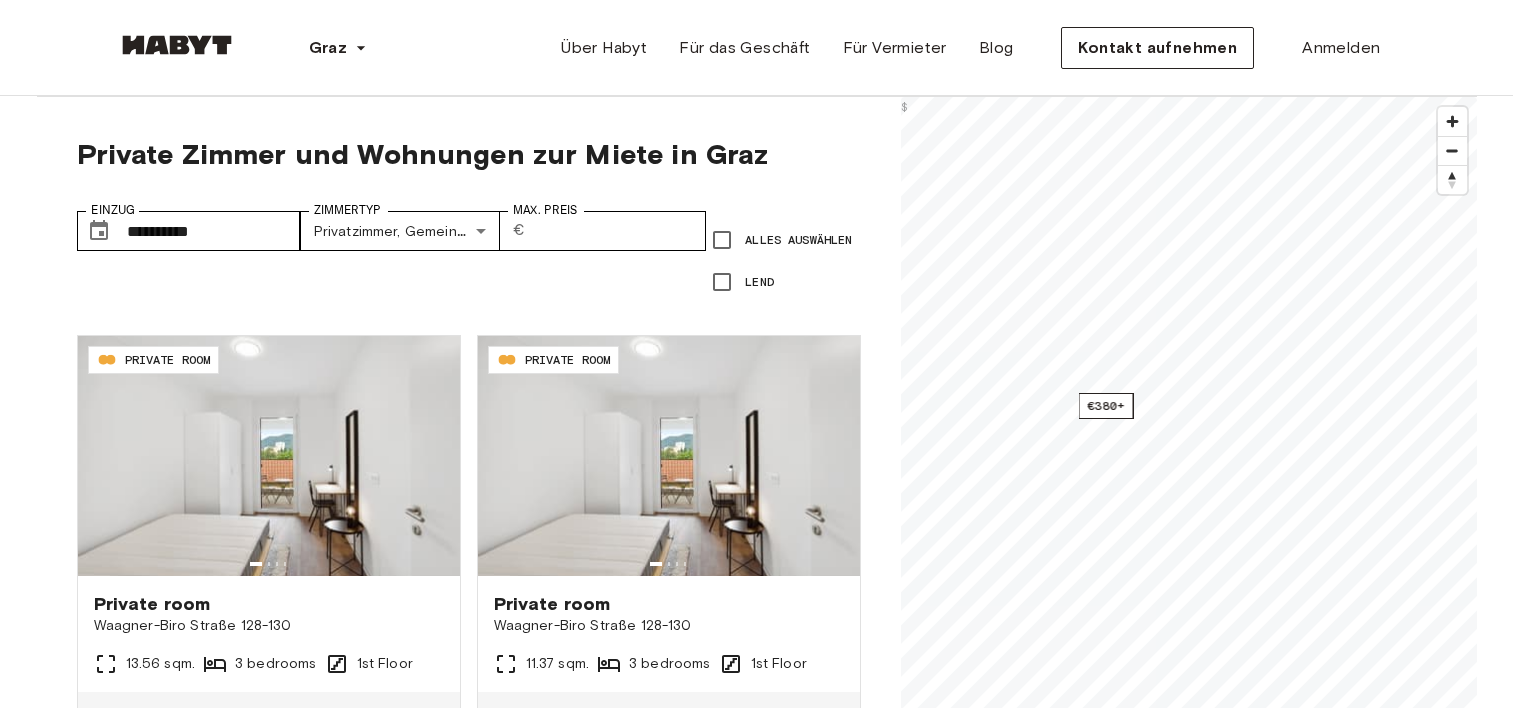 scroll, scrollTop: 300, scrollLeft: 0, axis: vertical 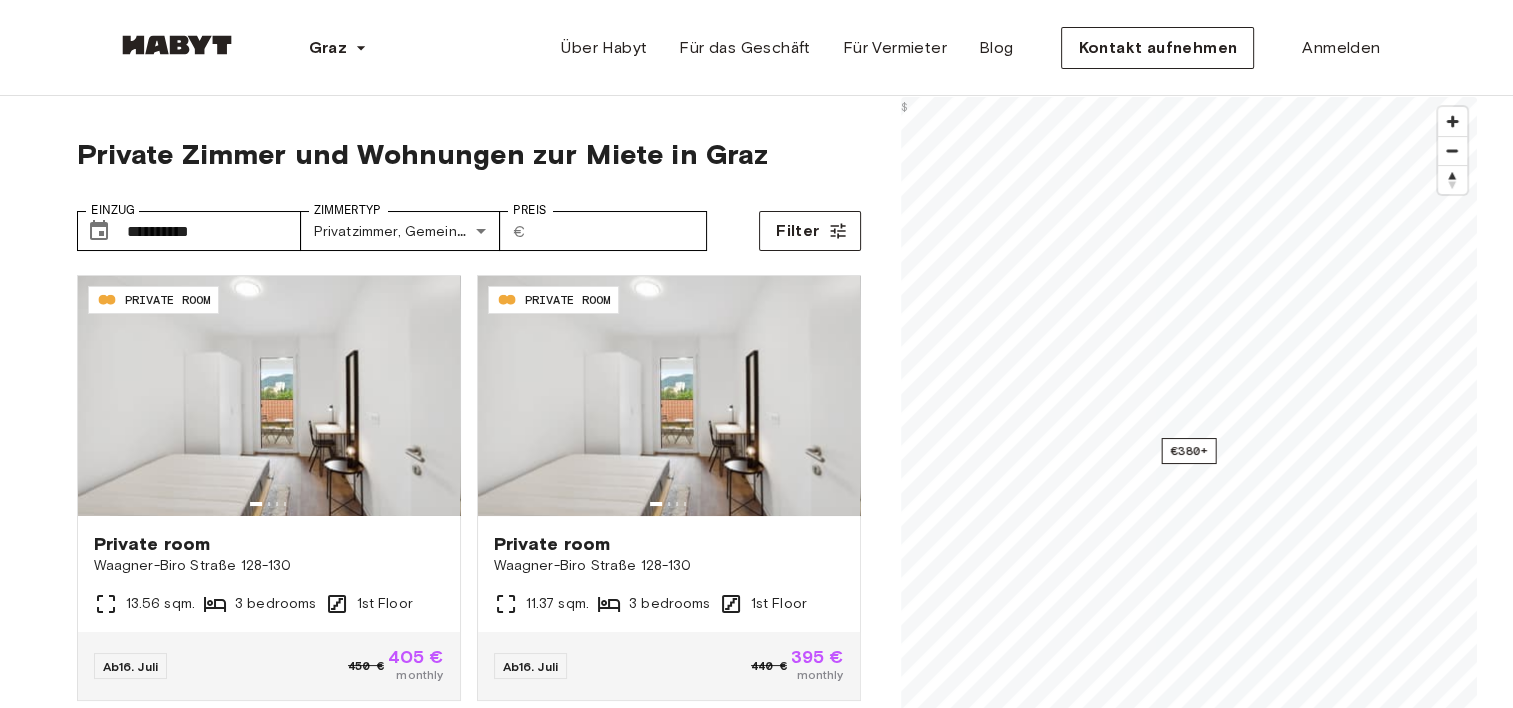 click at bounding box center (177, 45) 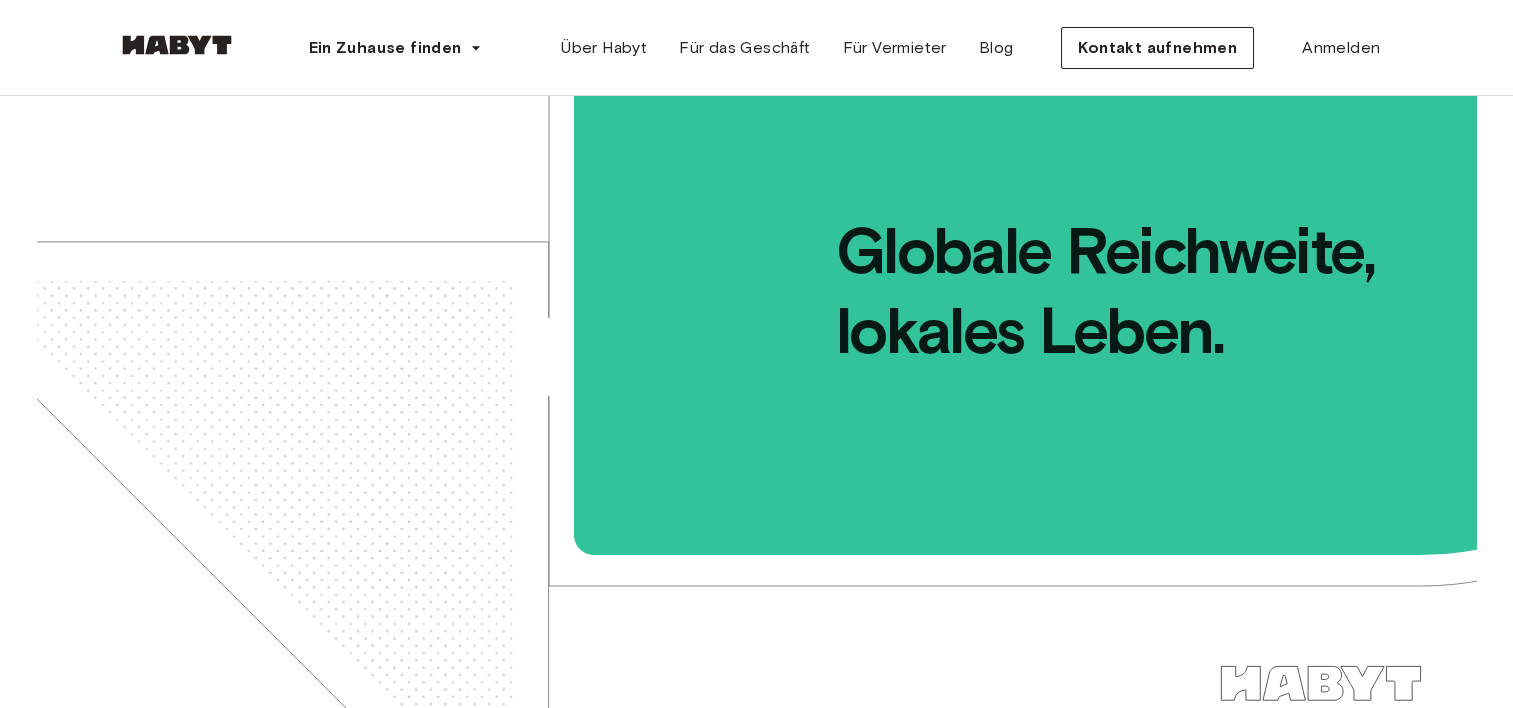 scroll, scrollTop: 0, scrollLeft: 0, axis: both 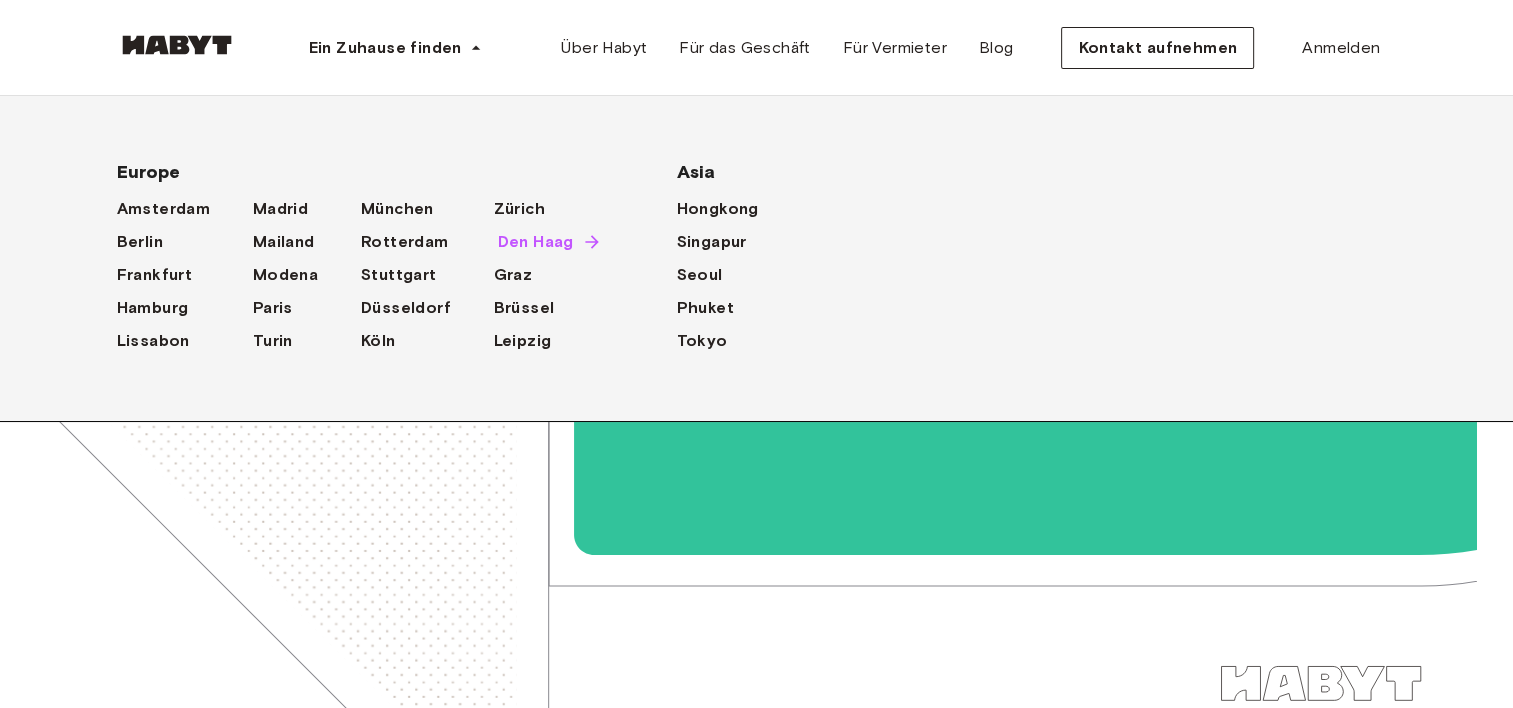 click on "Den Haag" at bounding box center (536, 242) 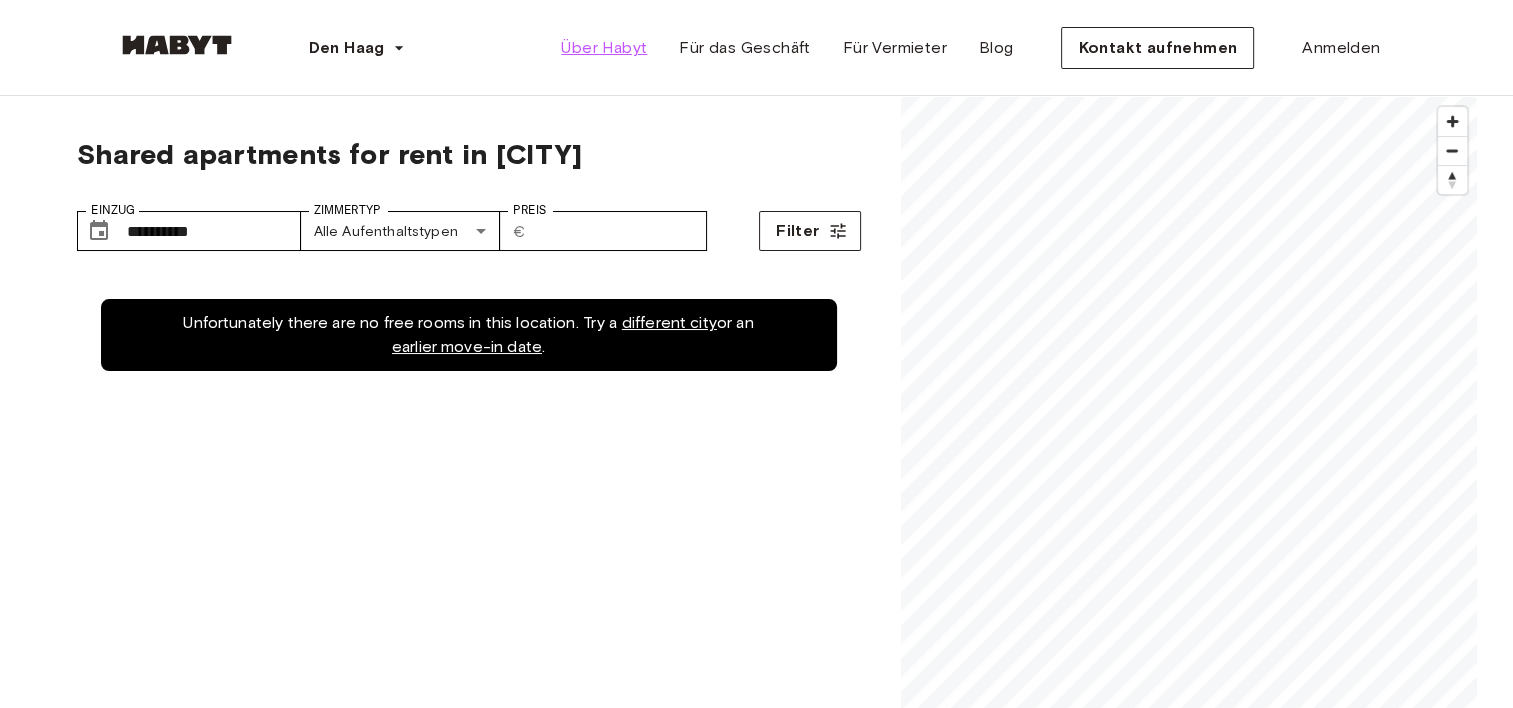 click on "Über Habyt" at bounding box center [604, 48] 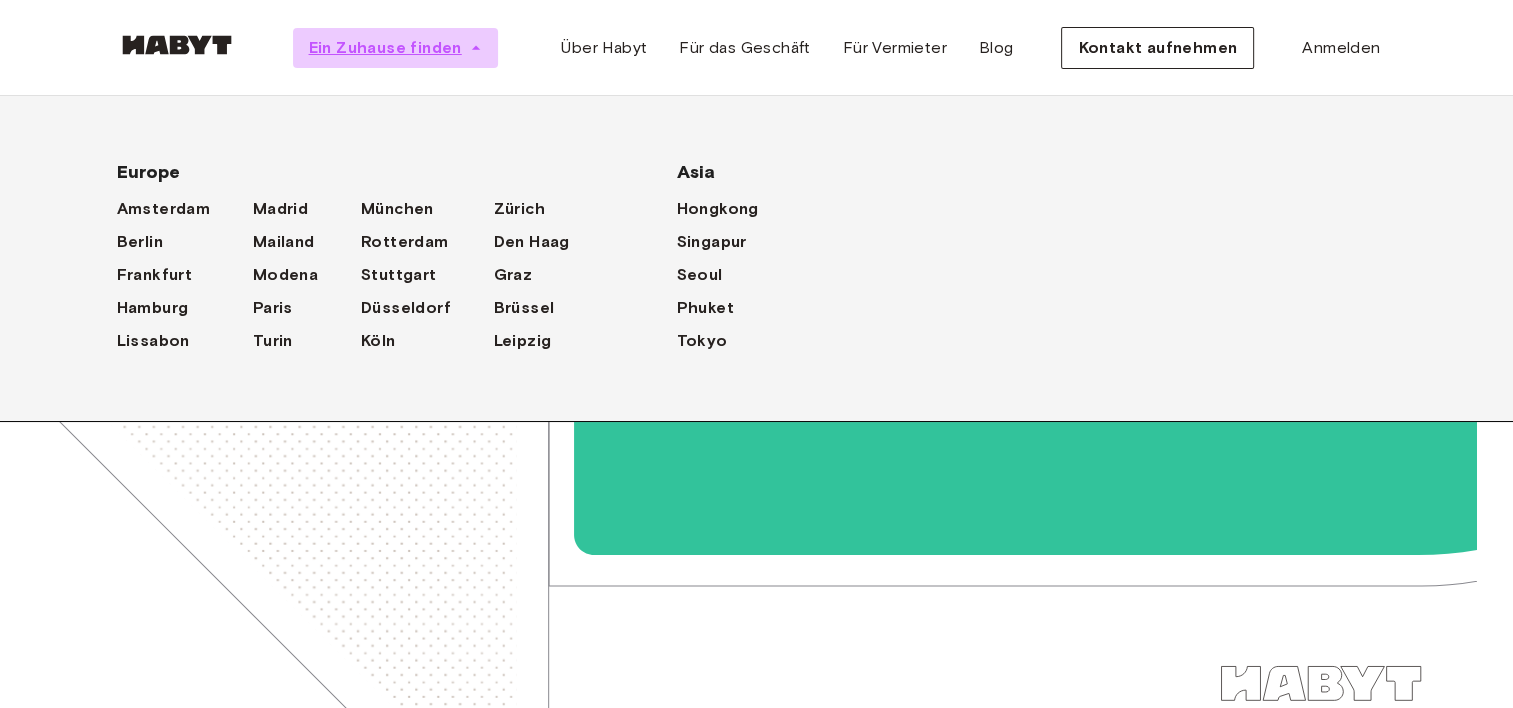 click on "Ein Zuhause finden" at bounding box center [385, 48] 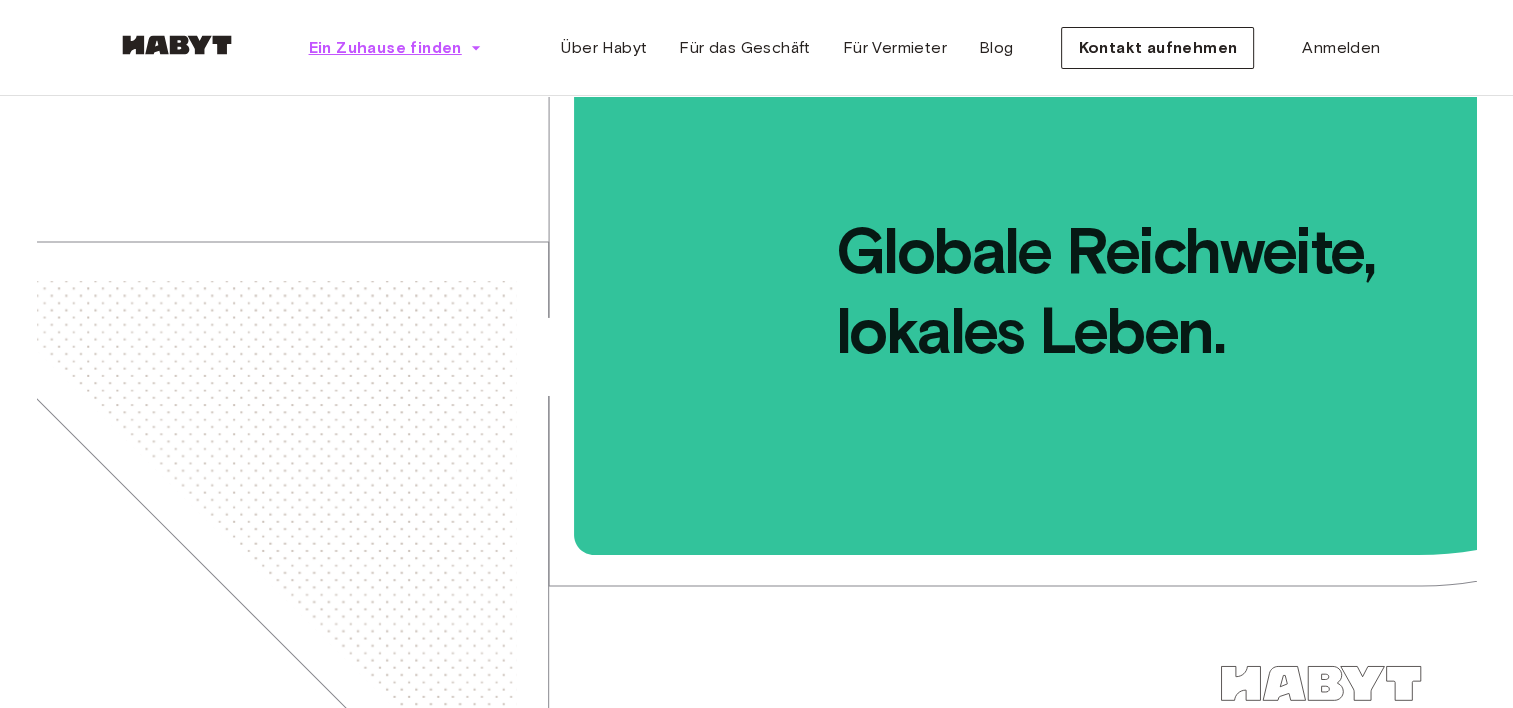 click on "Ein Zuhause finden" at bounding box center [385, 48] 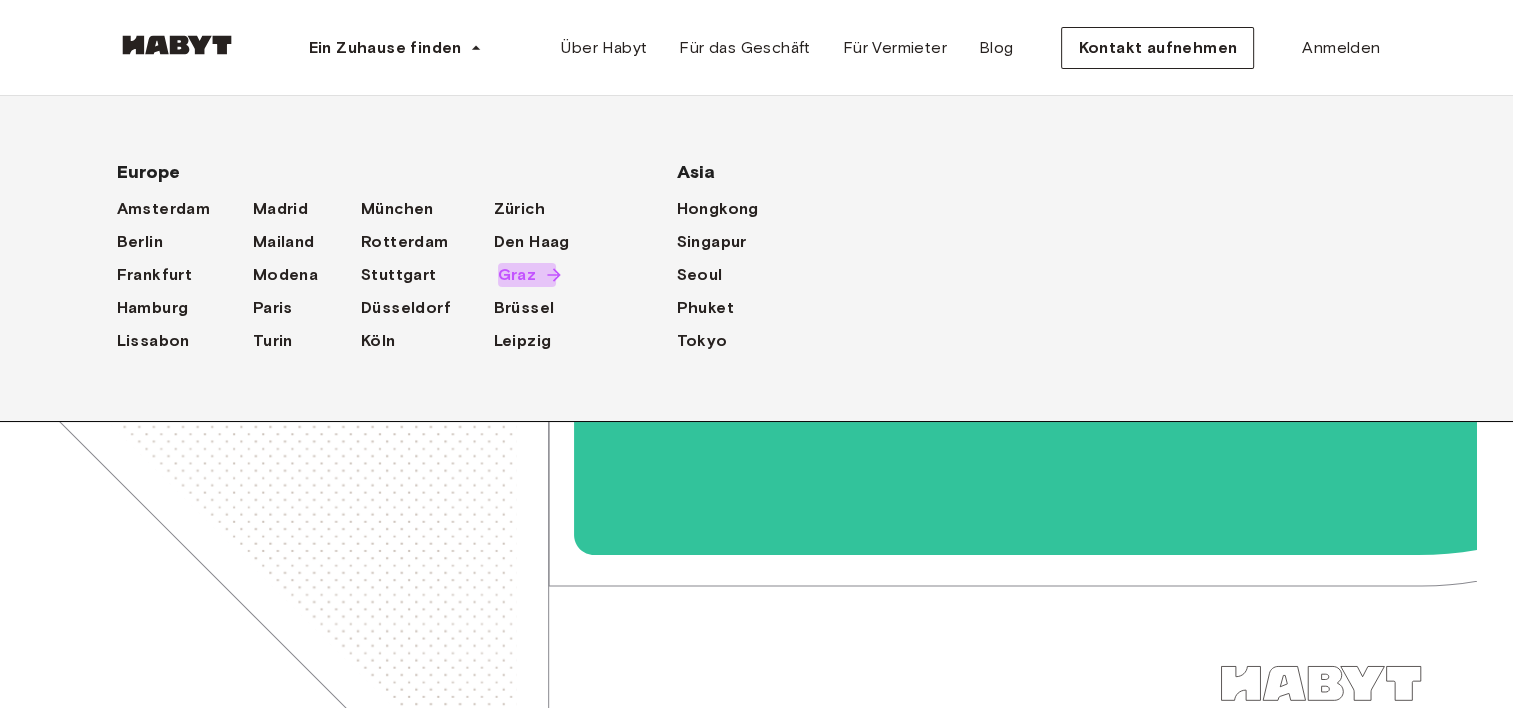 click on "Graz" at bounding box center [517, 275] 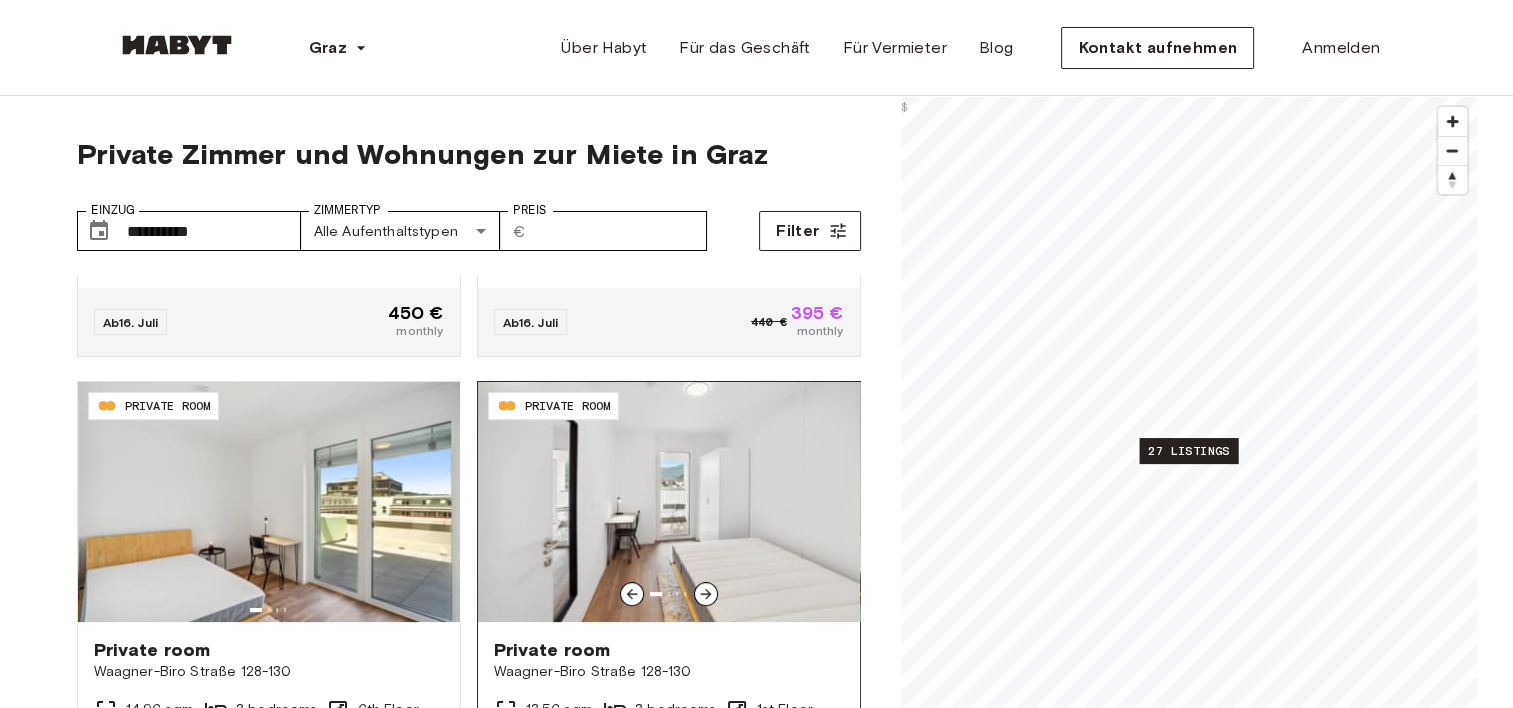scroll, scrollTop: 800, scrollLeft: 0, axis: vertical 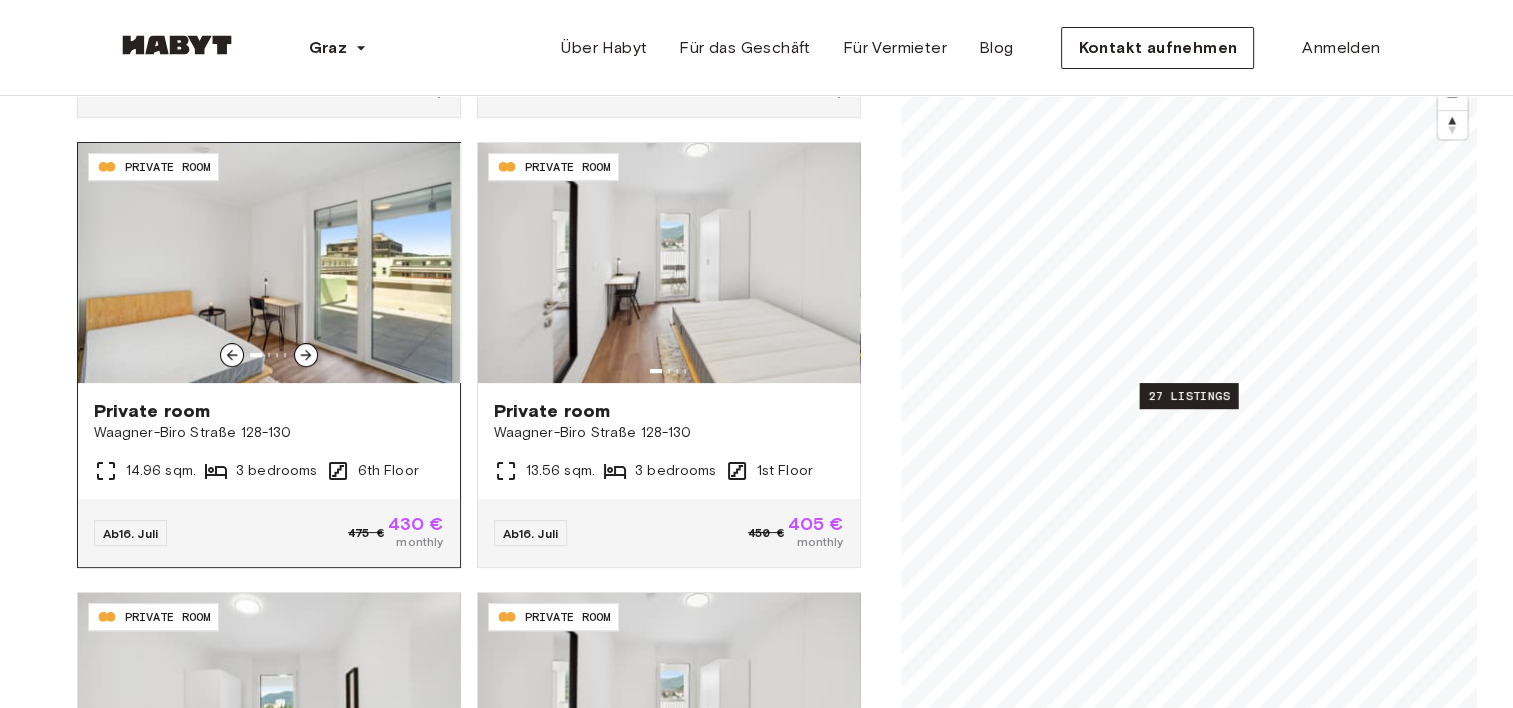 click at bounding box center [269, 263] 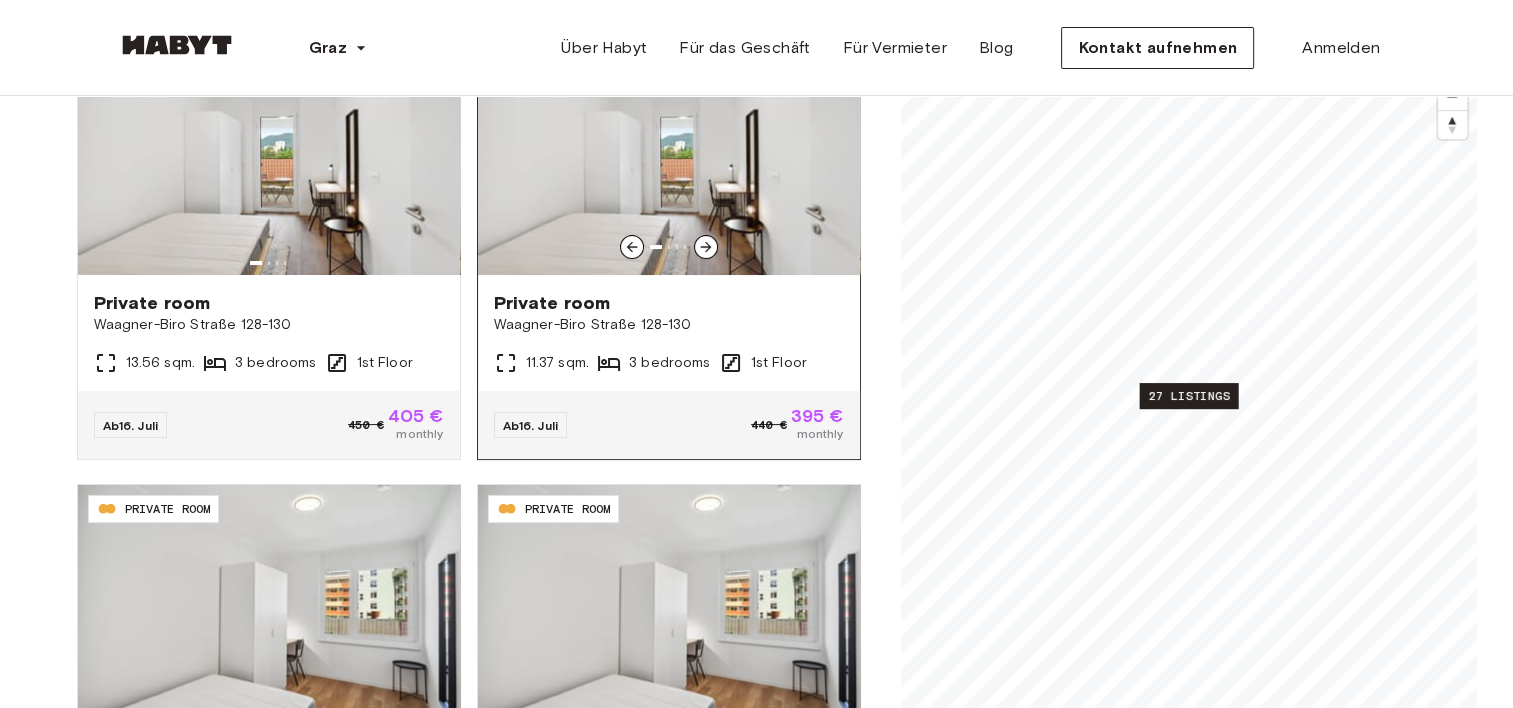 scroll, scrollTop: 0, scrollLeft: 0, axis: both 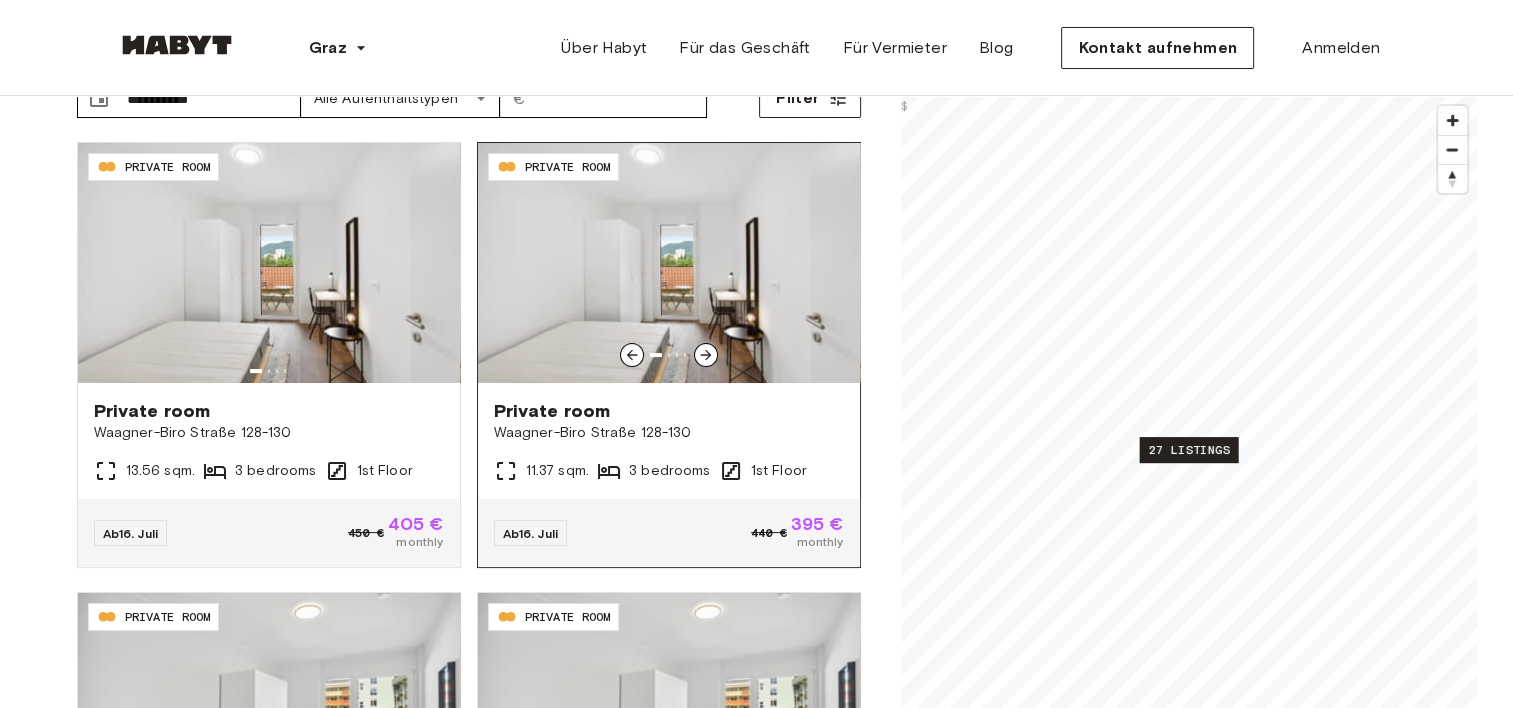 click at bounding box center (669, 263) 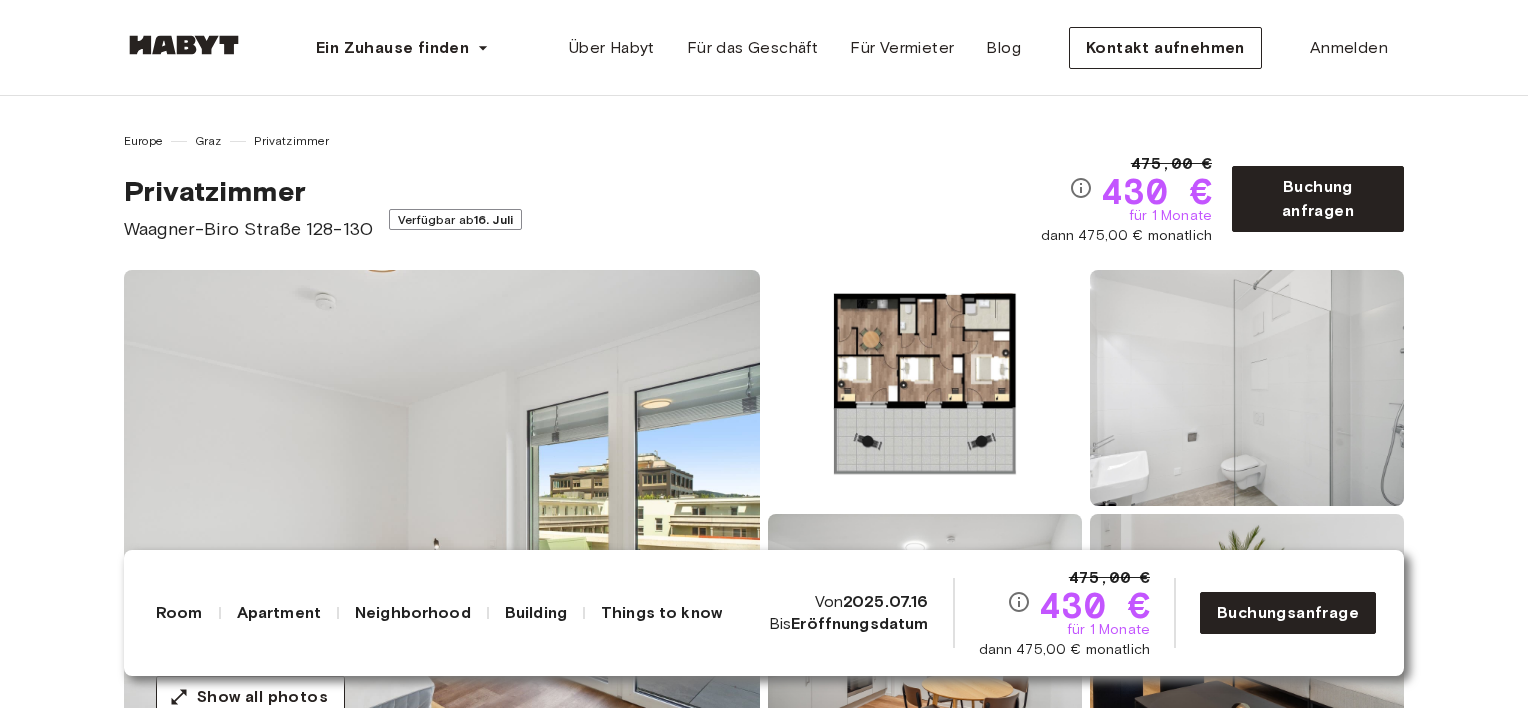 scroll, scrollTop: 0, scrollLeft: 0, axis: both 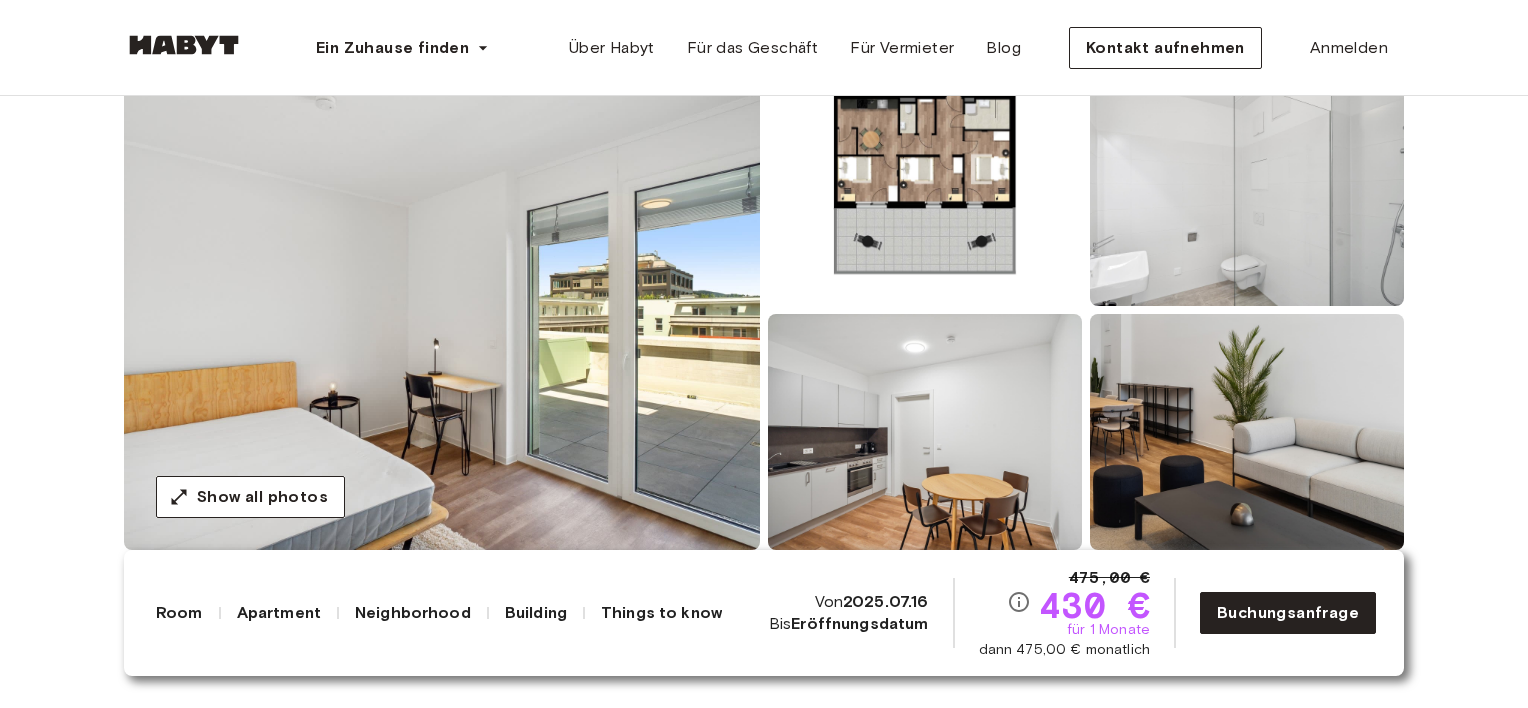 click at bounding box center [442, 310] 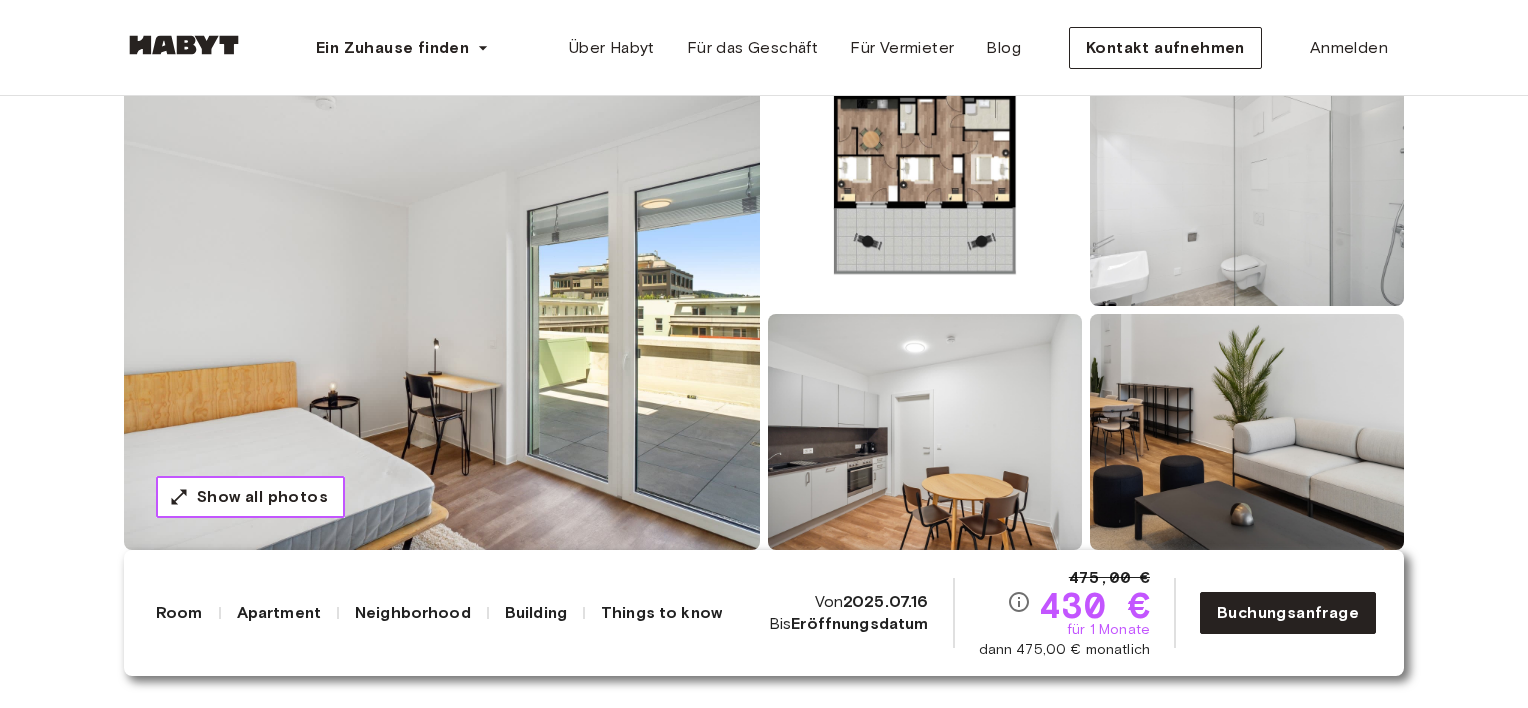 click on "Show all photos" at bounding box center (262, 497) 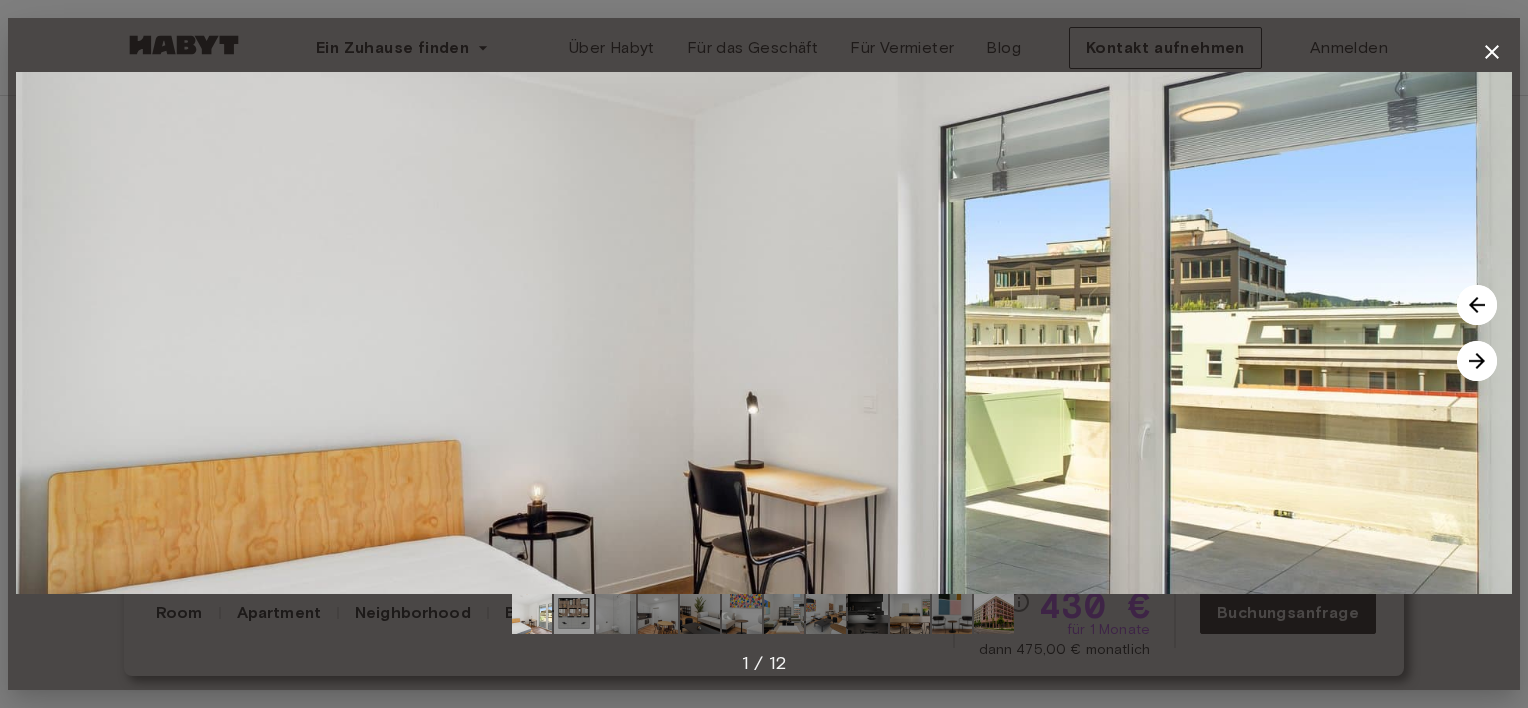 click at bounding box center (764, 333) 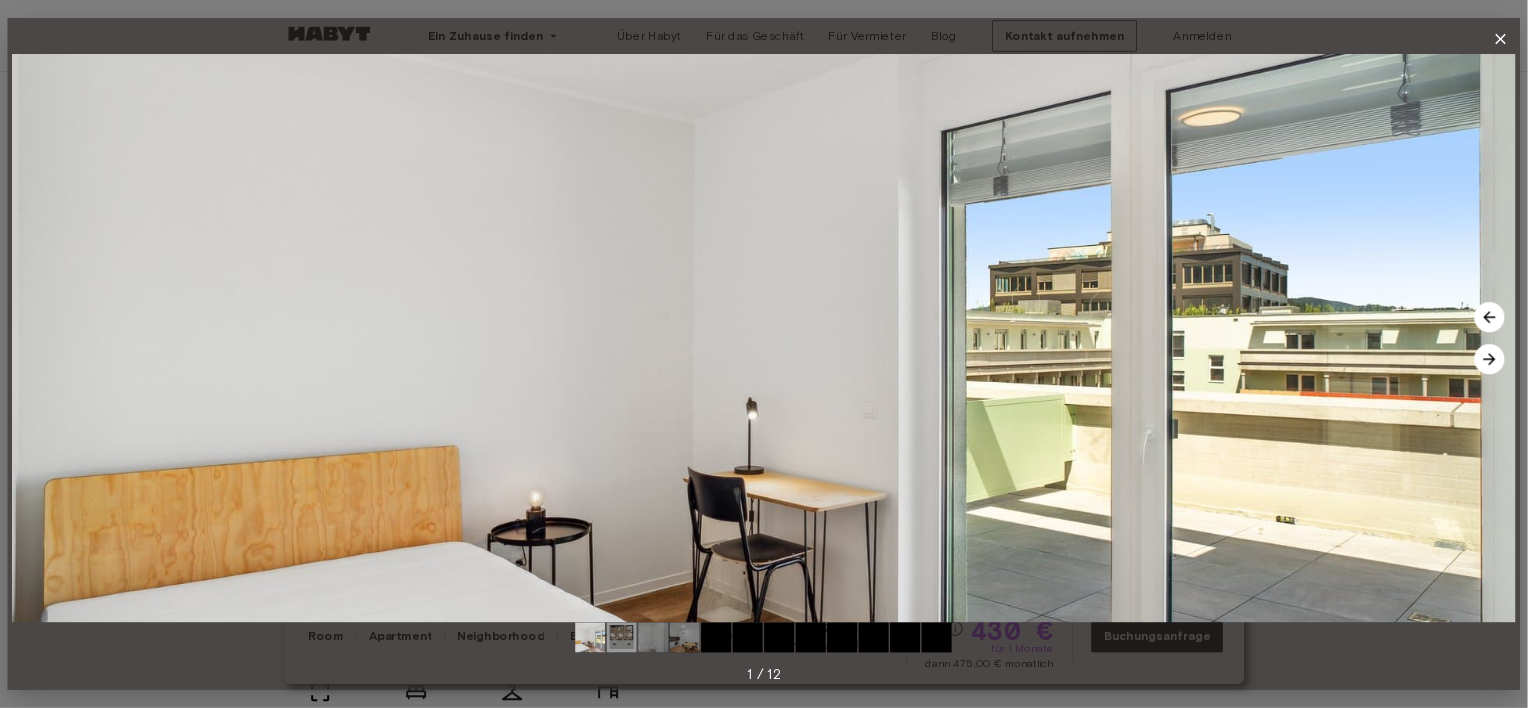 scroll, scrollTop: 201, scrollLeft: 0, axis: vertical 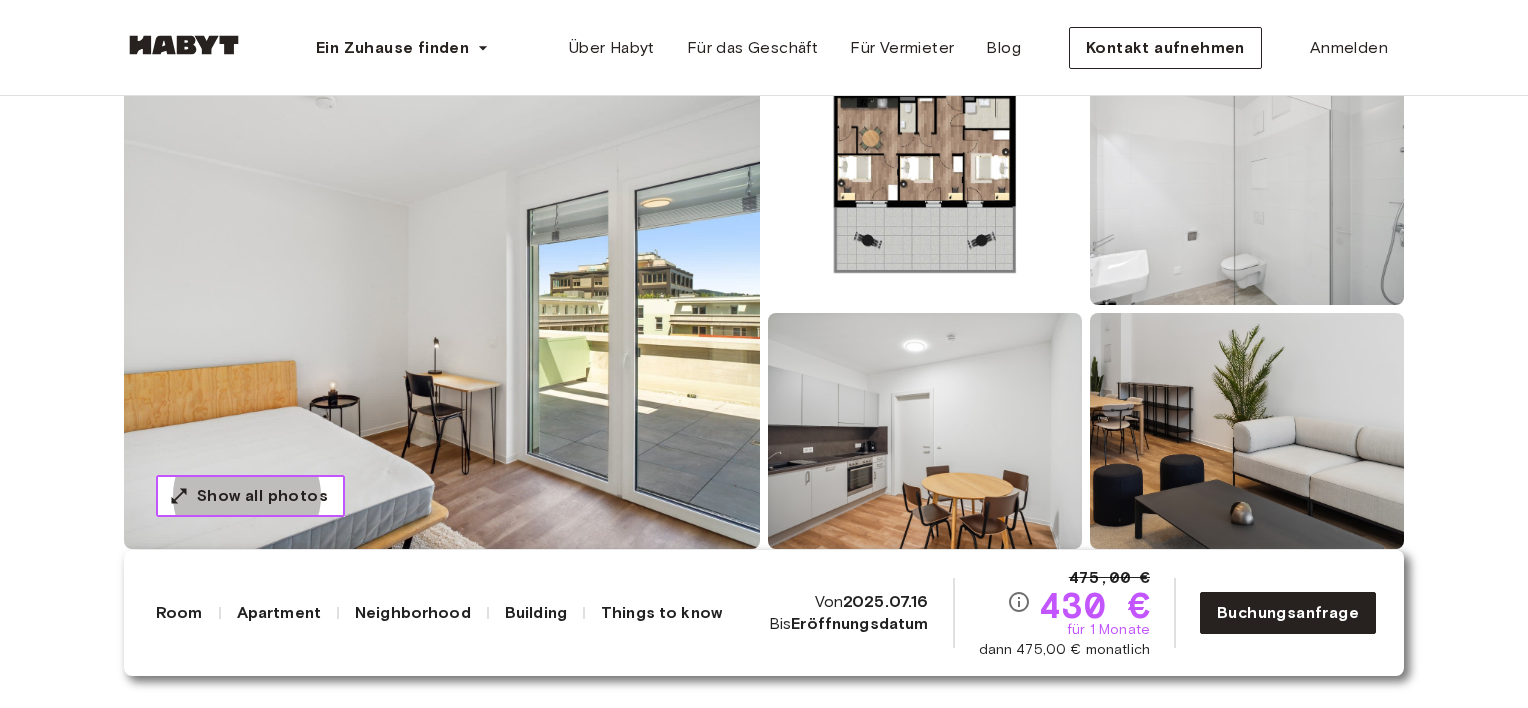 type 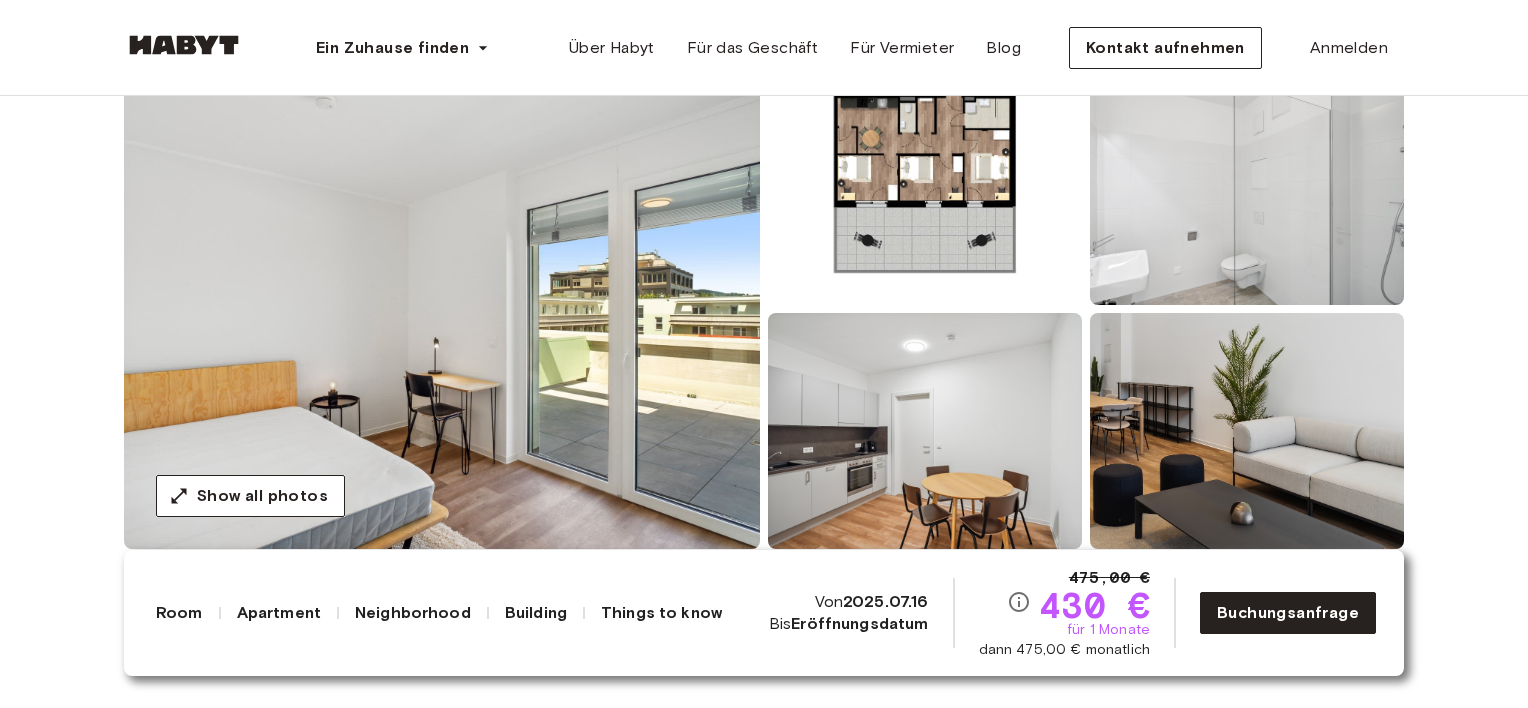 click at bounding box center [925, 187] 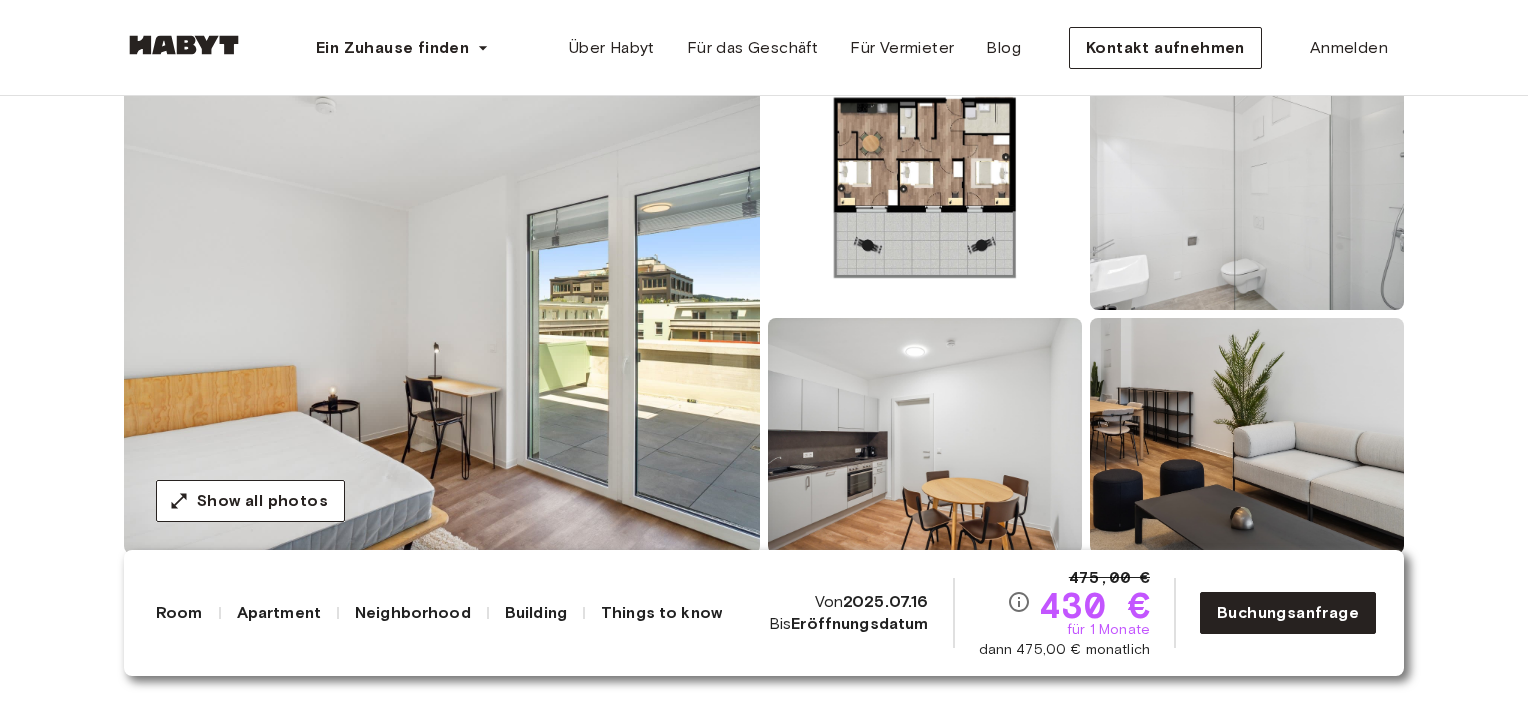 scroll, scrollTop: 101, scrollLeft: 0, axis: vertical 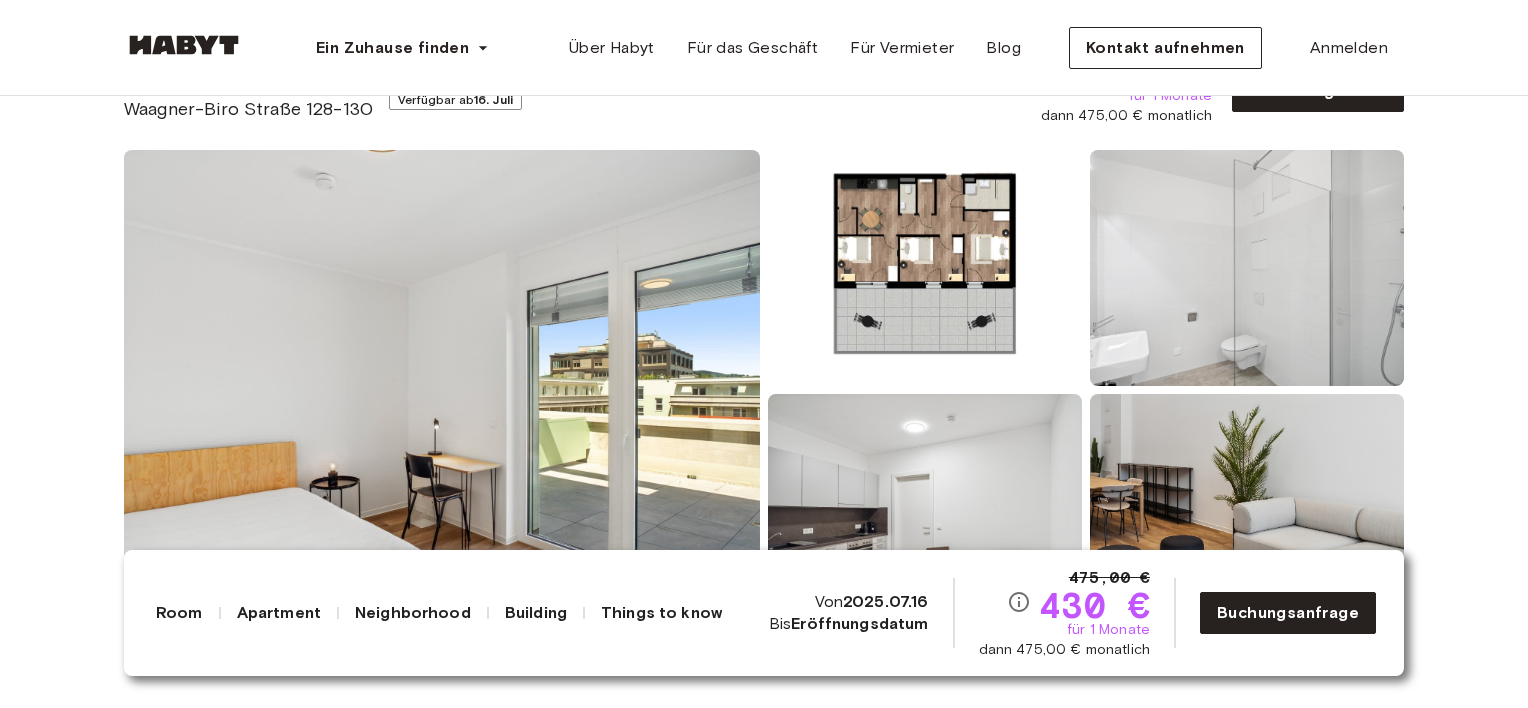 click on "Europe Graz Privatzimmer Privatzimmer Waagner-Biro Straße 128-130 Verfügbar ab  16. Juli 475,00 € 430 € für 1 Monate dann 475,00 € monatlich Buchung anfragen Show all photos" at bounding box center (764, 303) 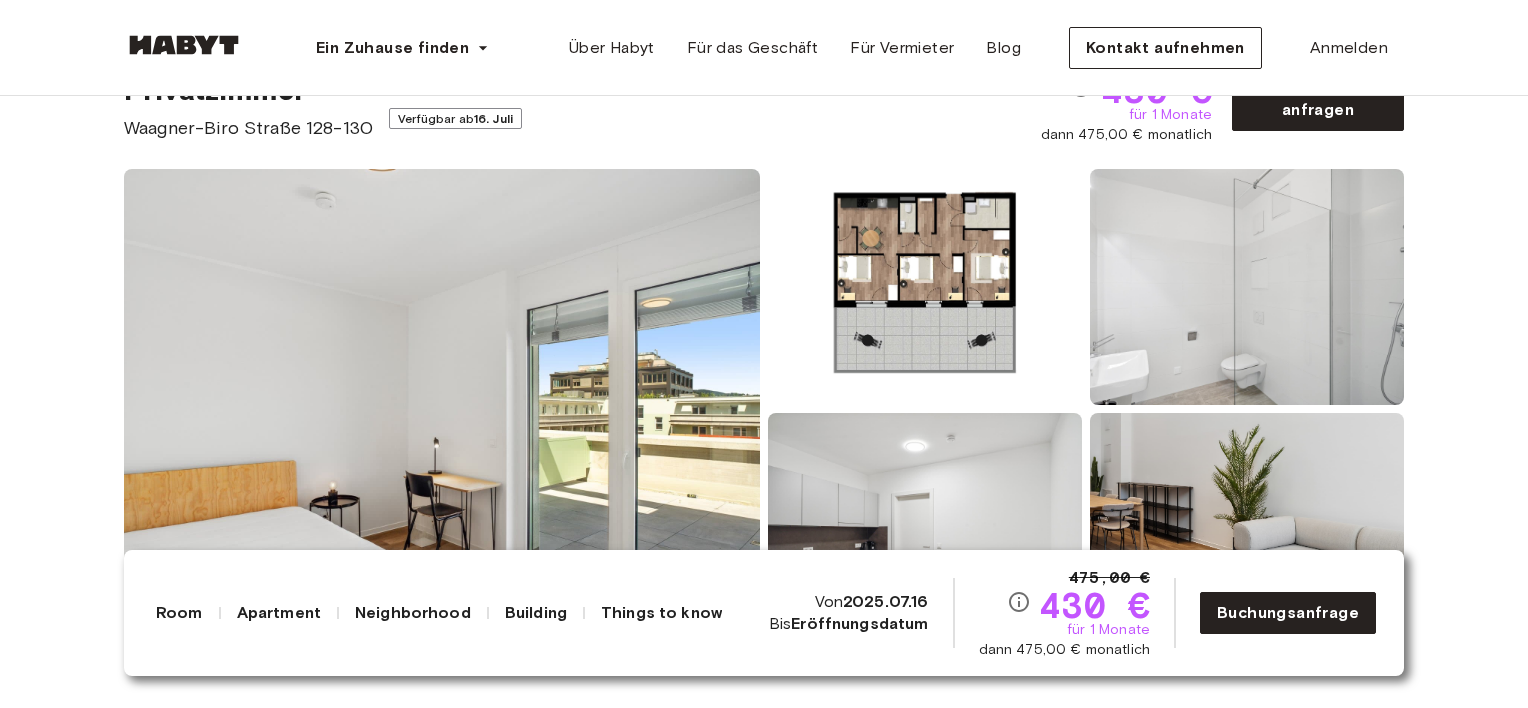 click at bounding box center [925, 287] 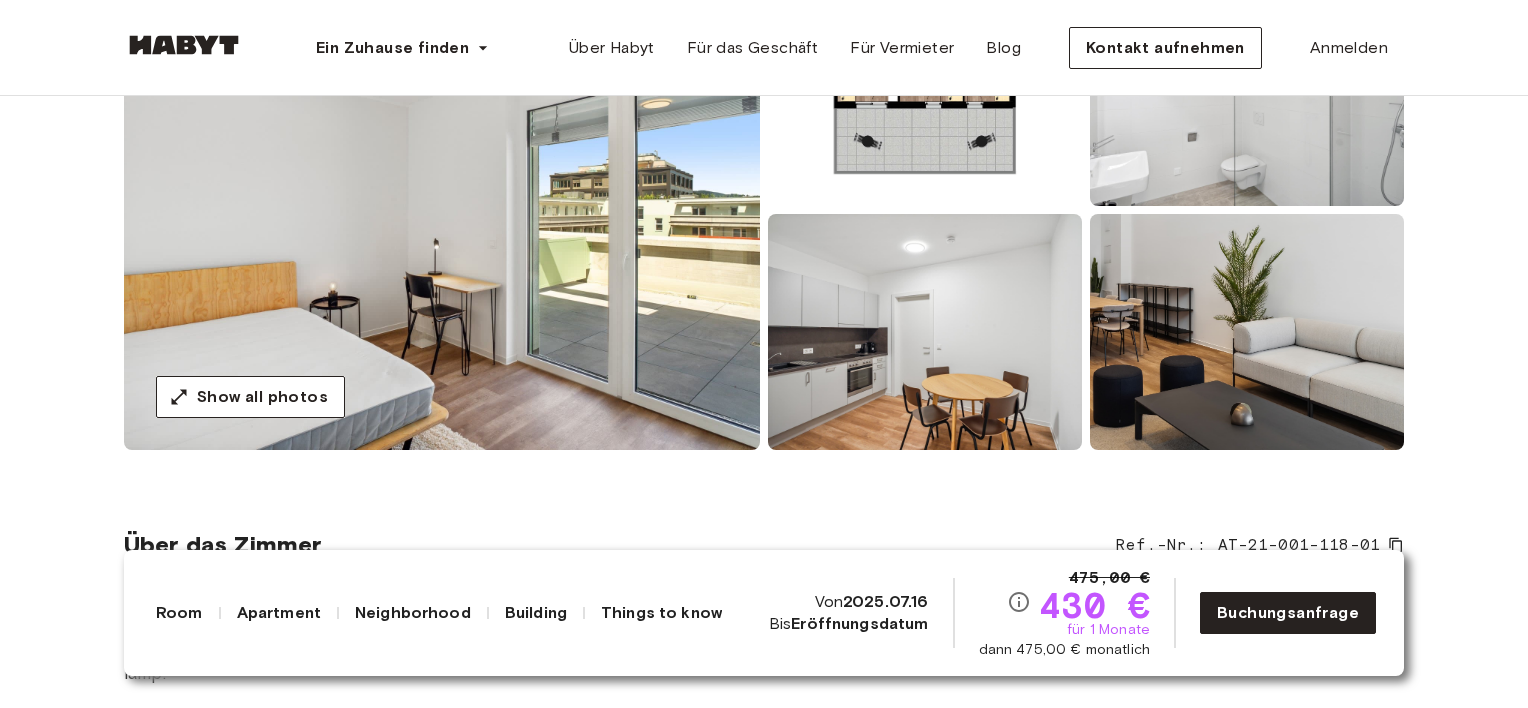 scroll, scrollTop: 200, scrollLeft: 0, axis: vertical 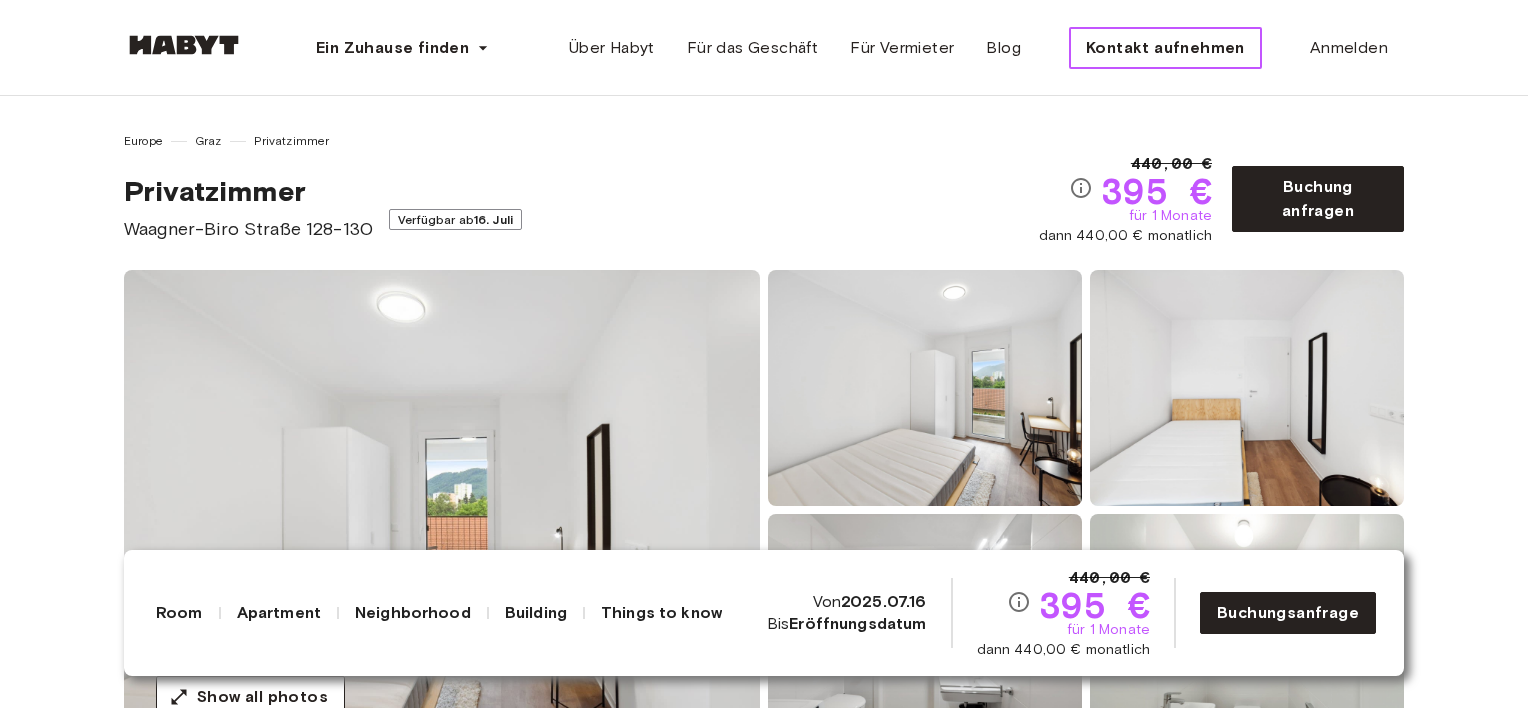 click on "Kontakt aufnehmen" at bounding box center (1165, 48) 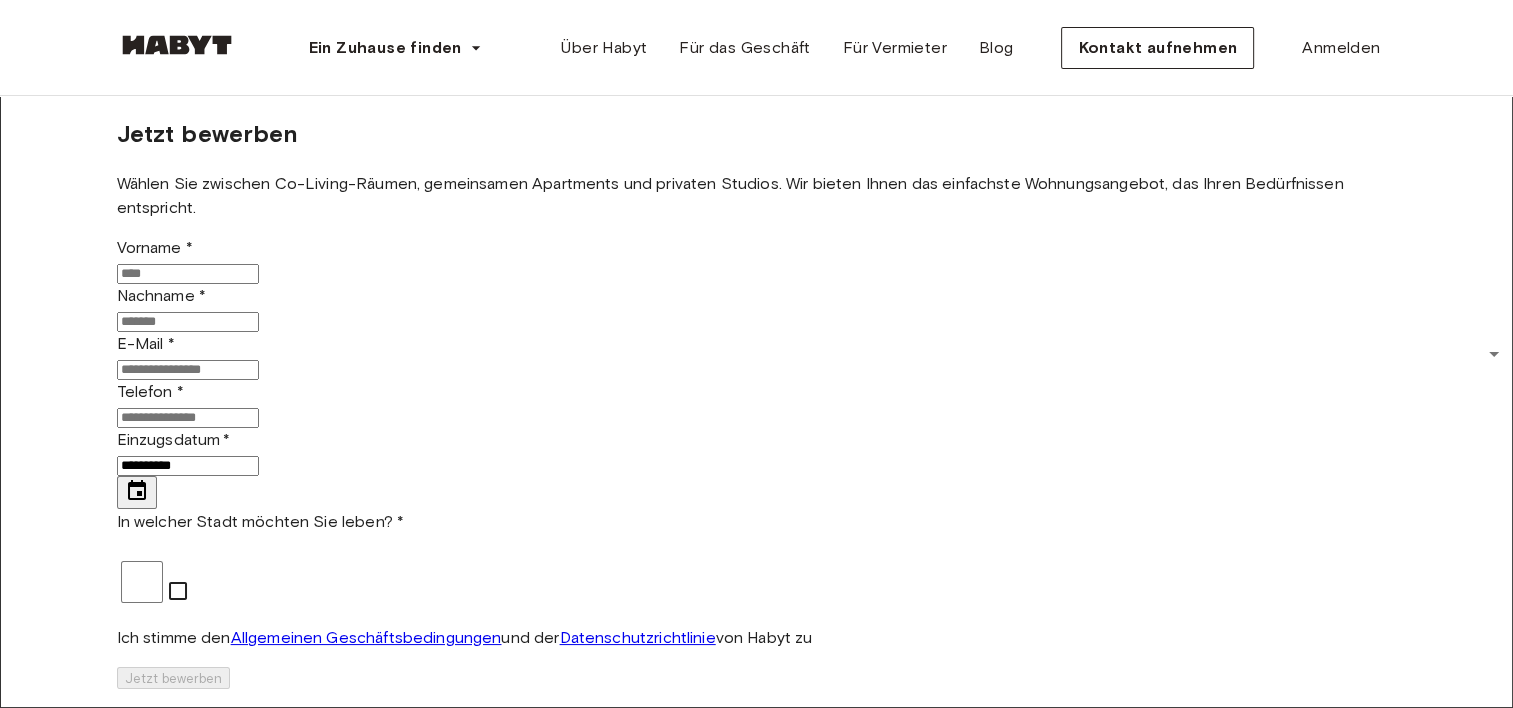 click on "Vorname *" at bounding box center (188, 274) 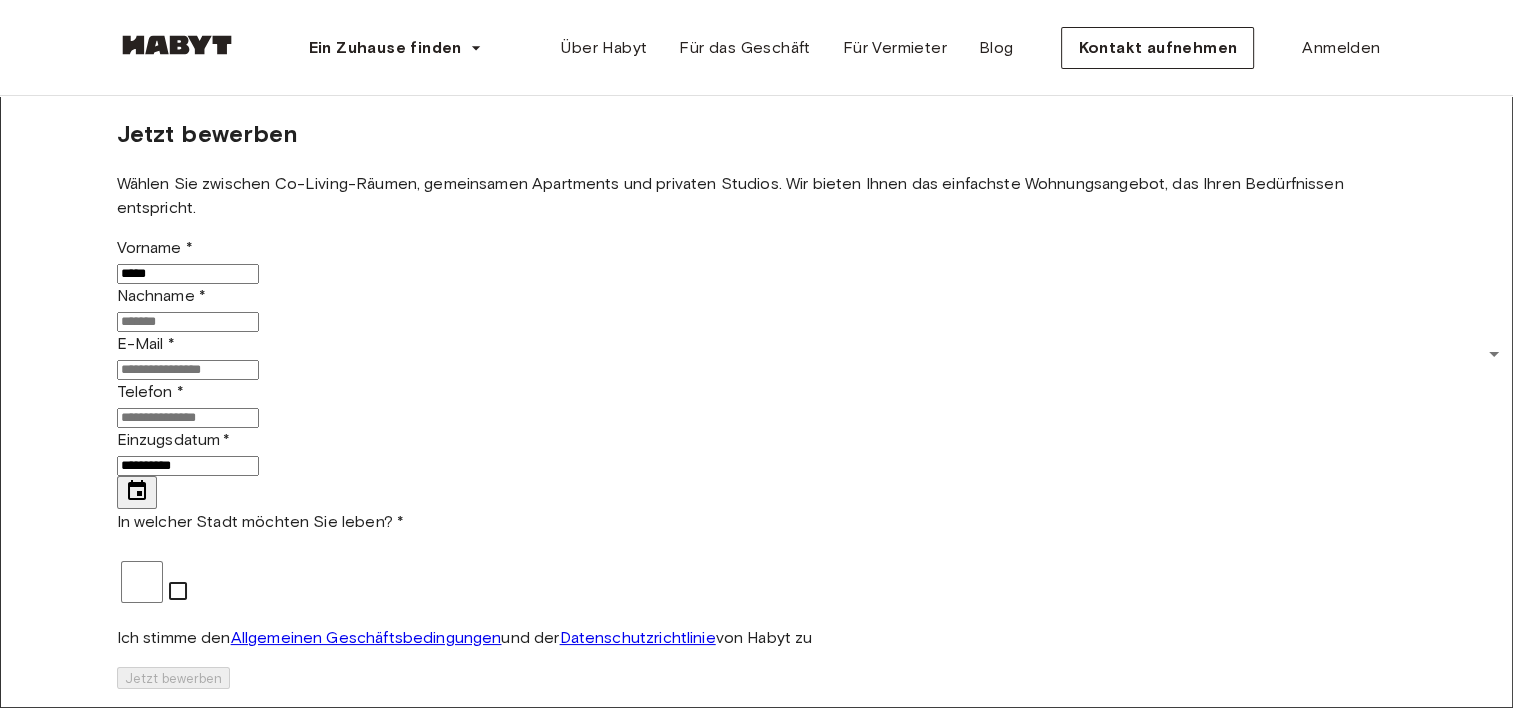 type on "*****" 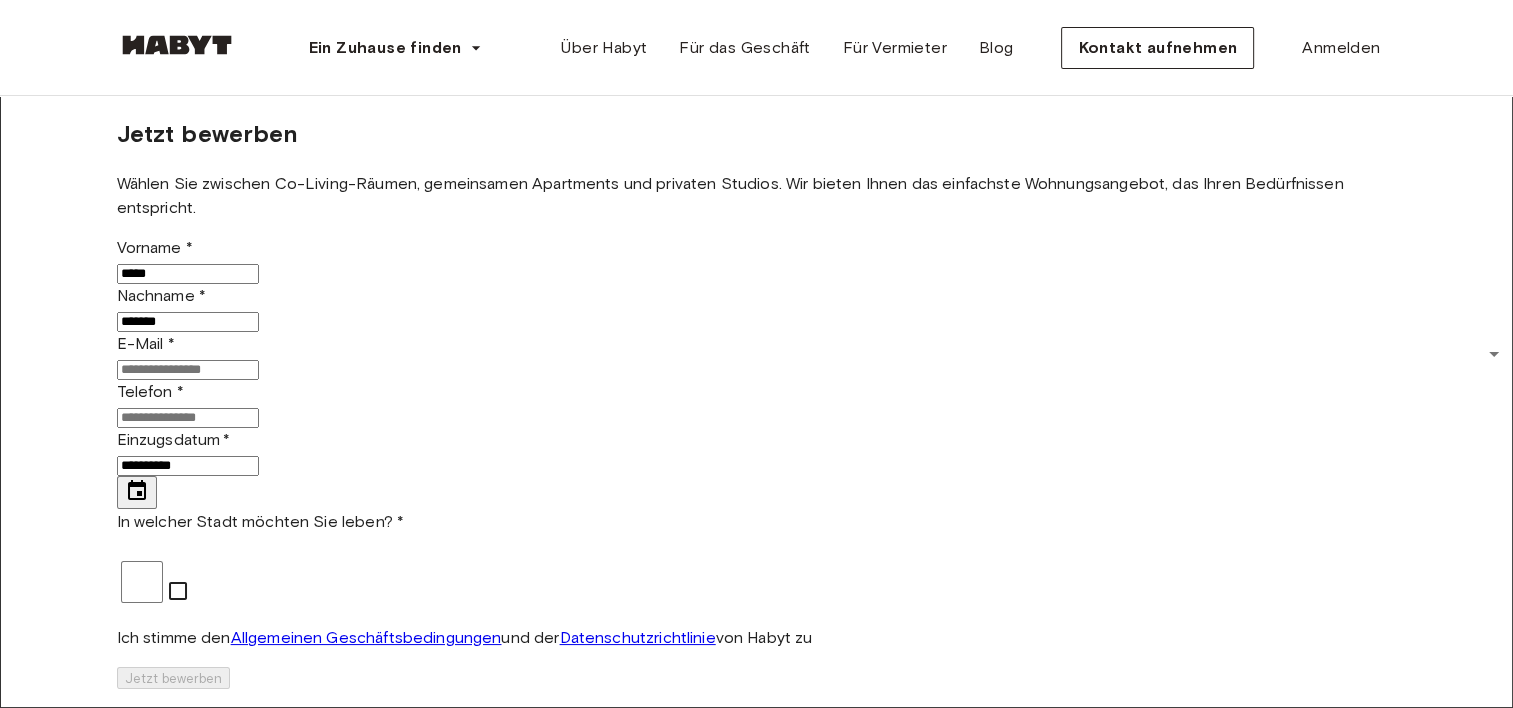 type on "*******" 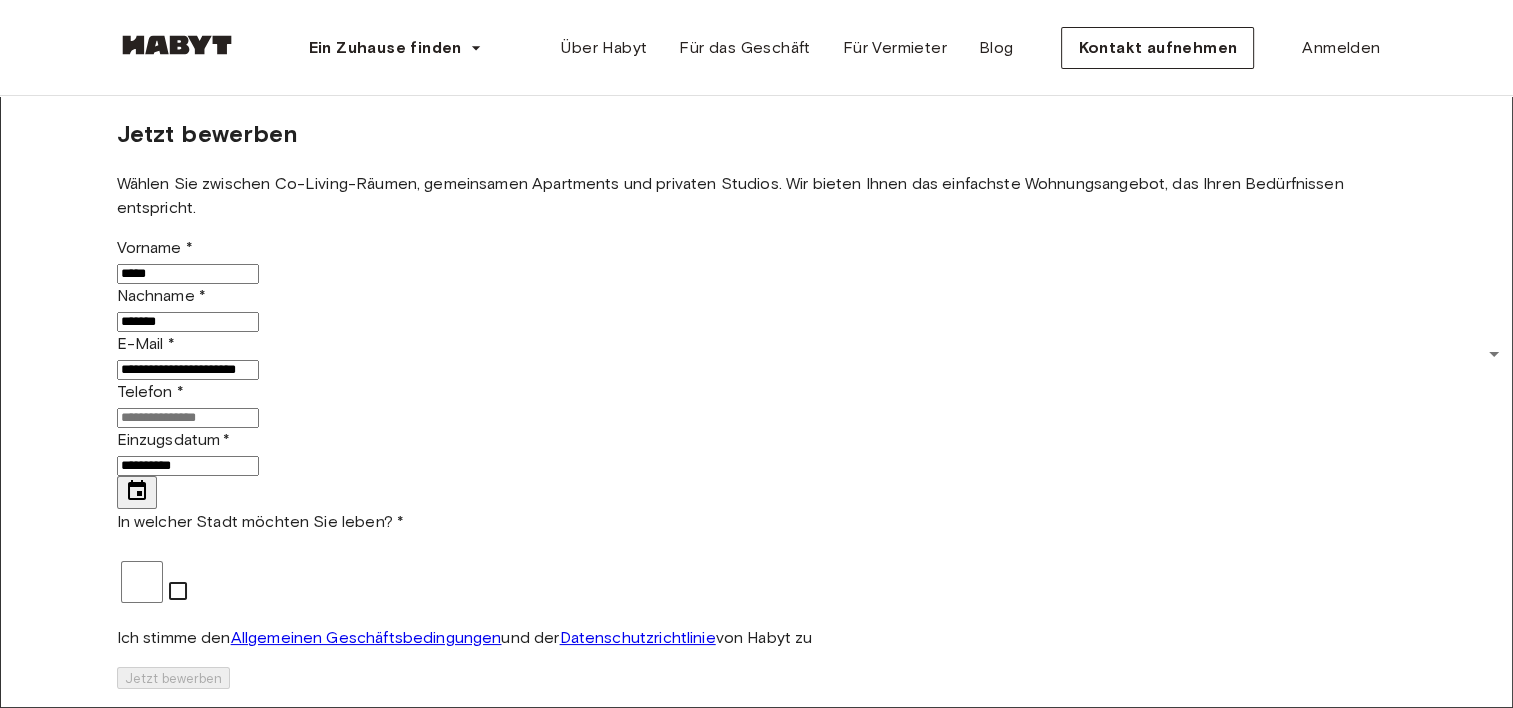 type on "**********" 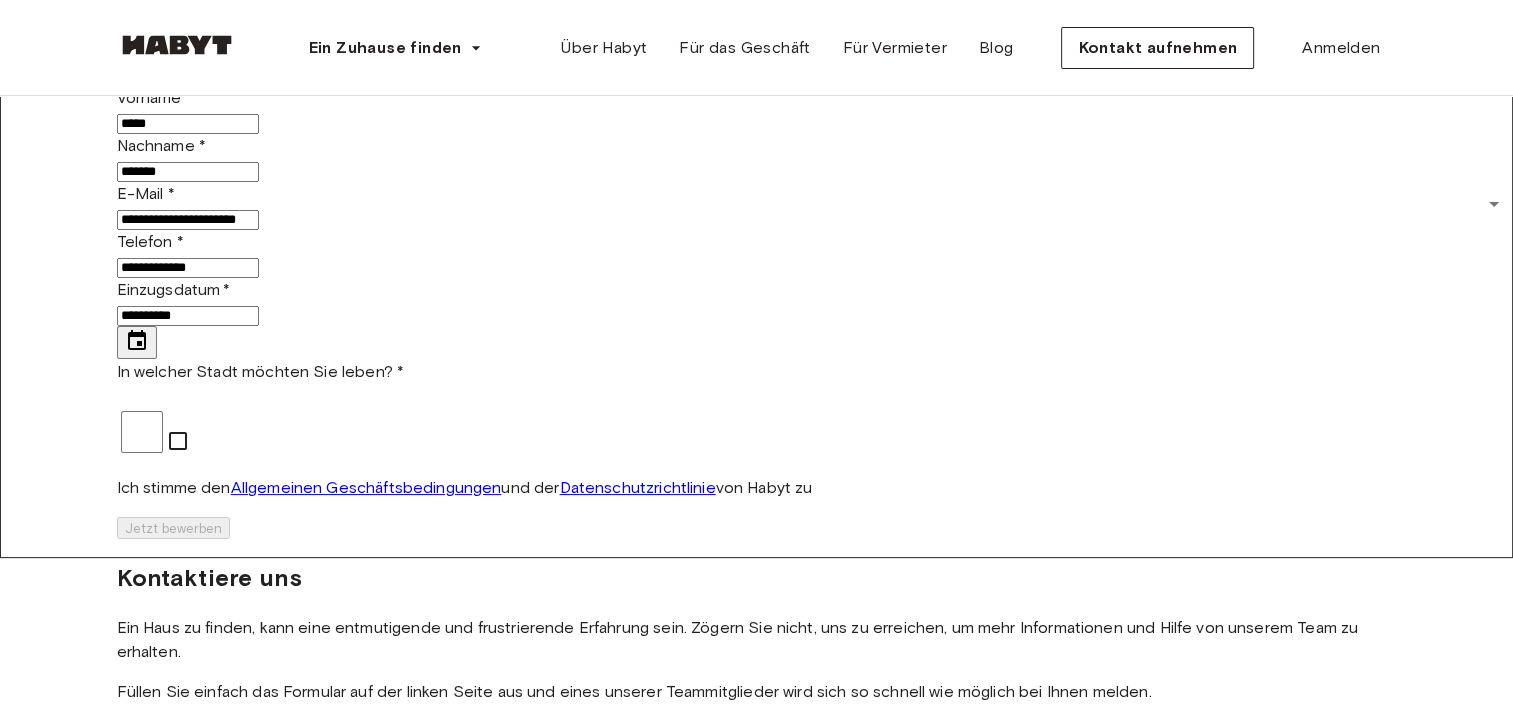 scroll, scrollTop: 300, scrollLeft: 0, axis: vertical 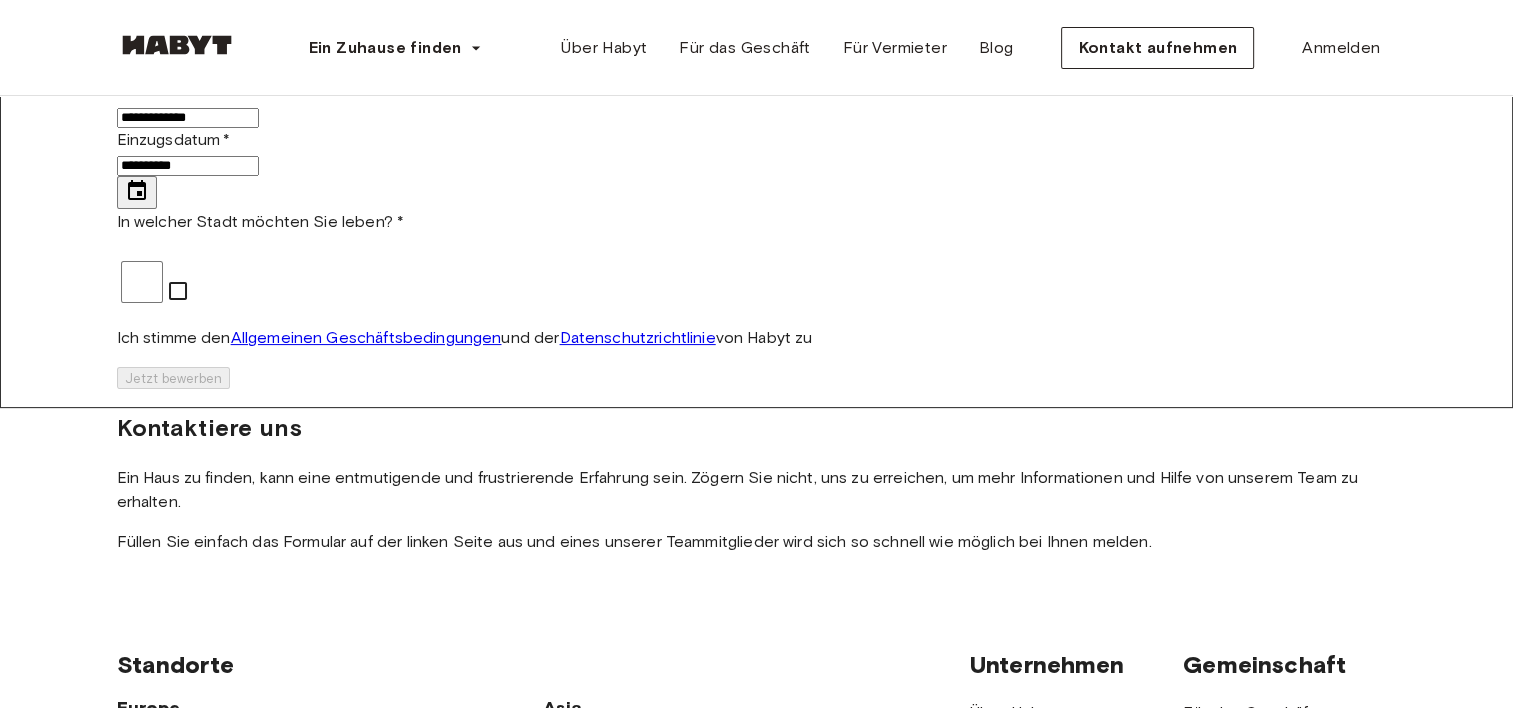 type on "**********" 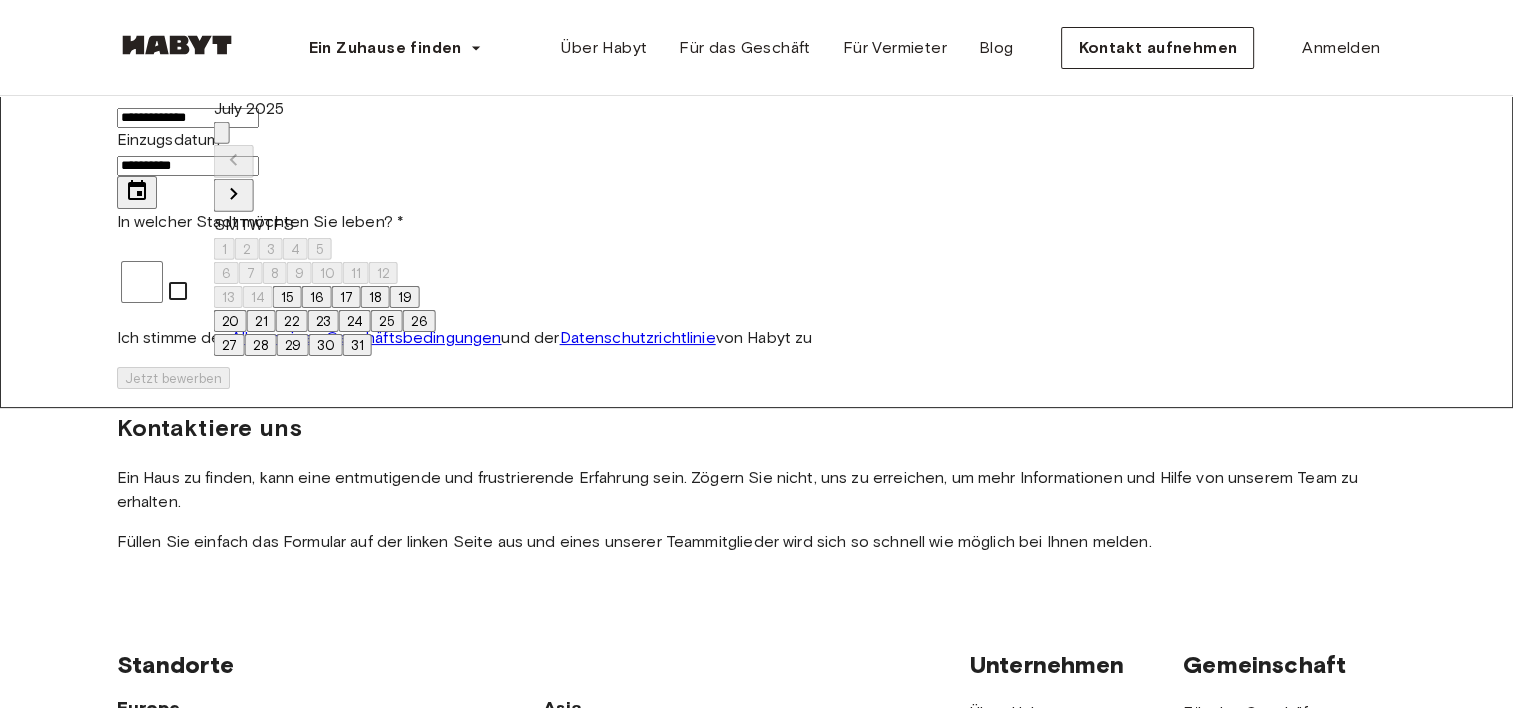 click 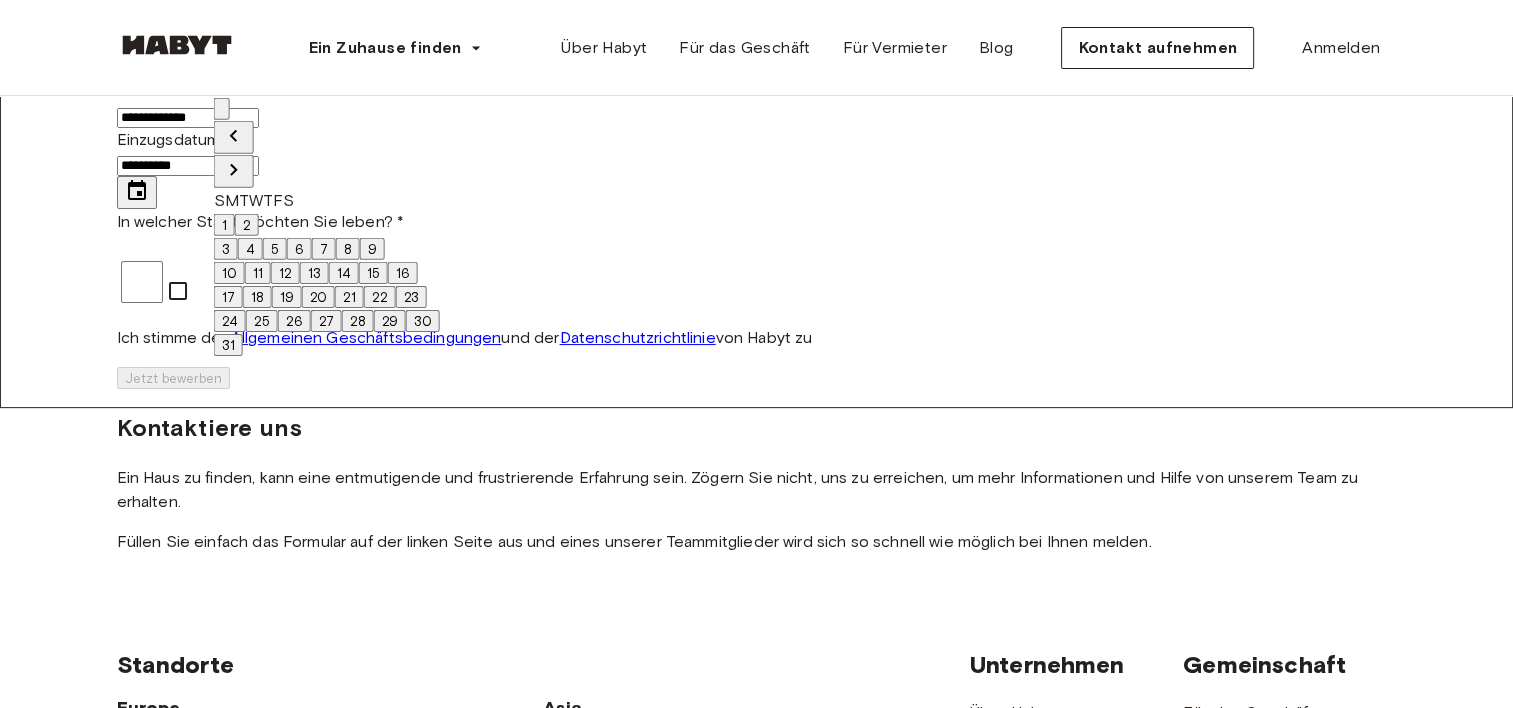 click on "8" at bounding box center (348, 249) 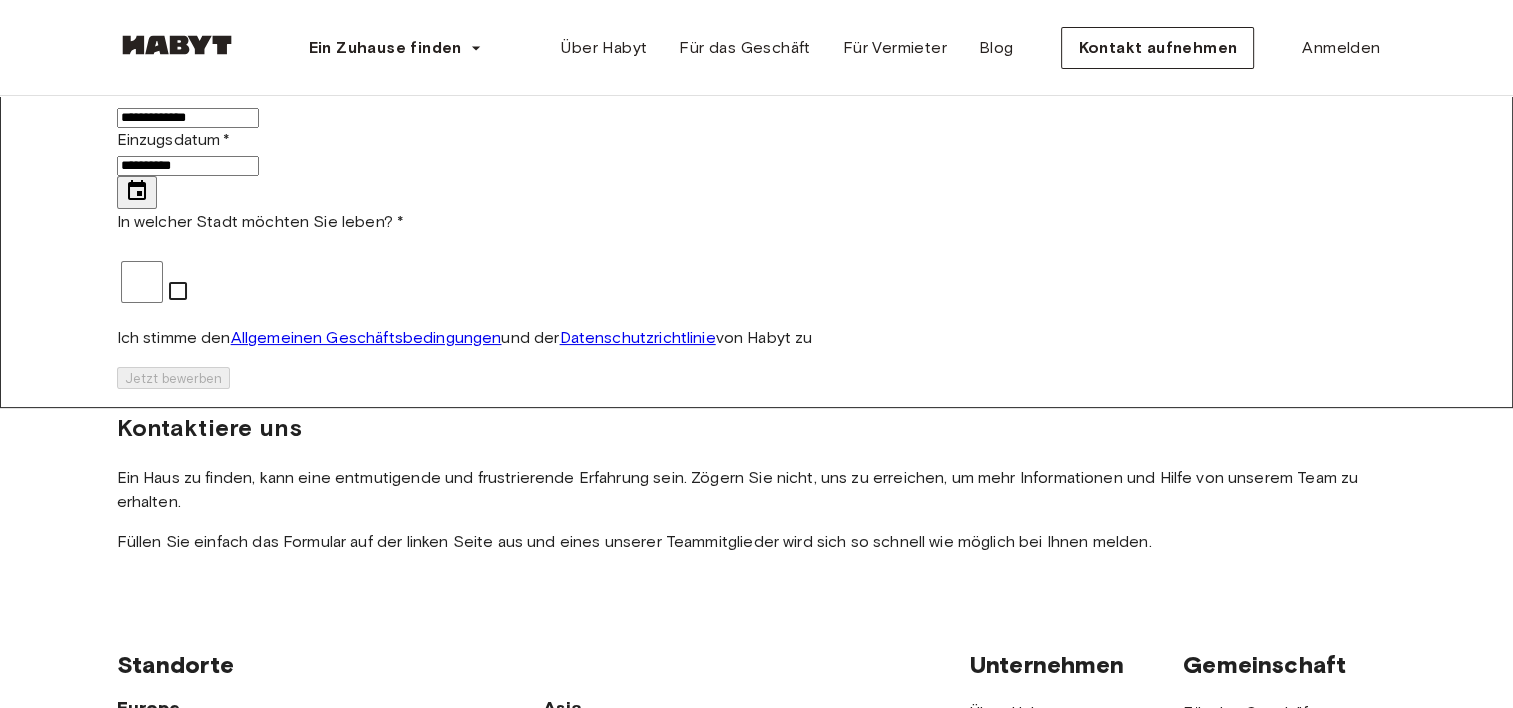 click on "**********" at bounding box center [756, 602] 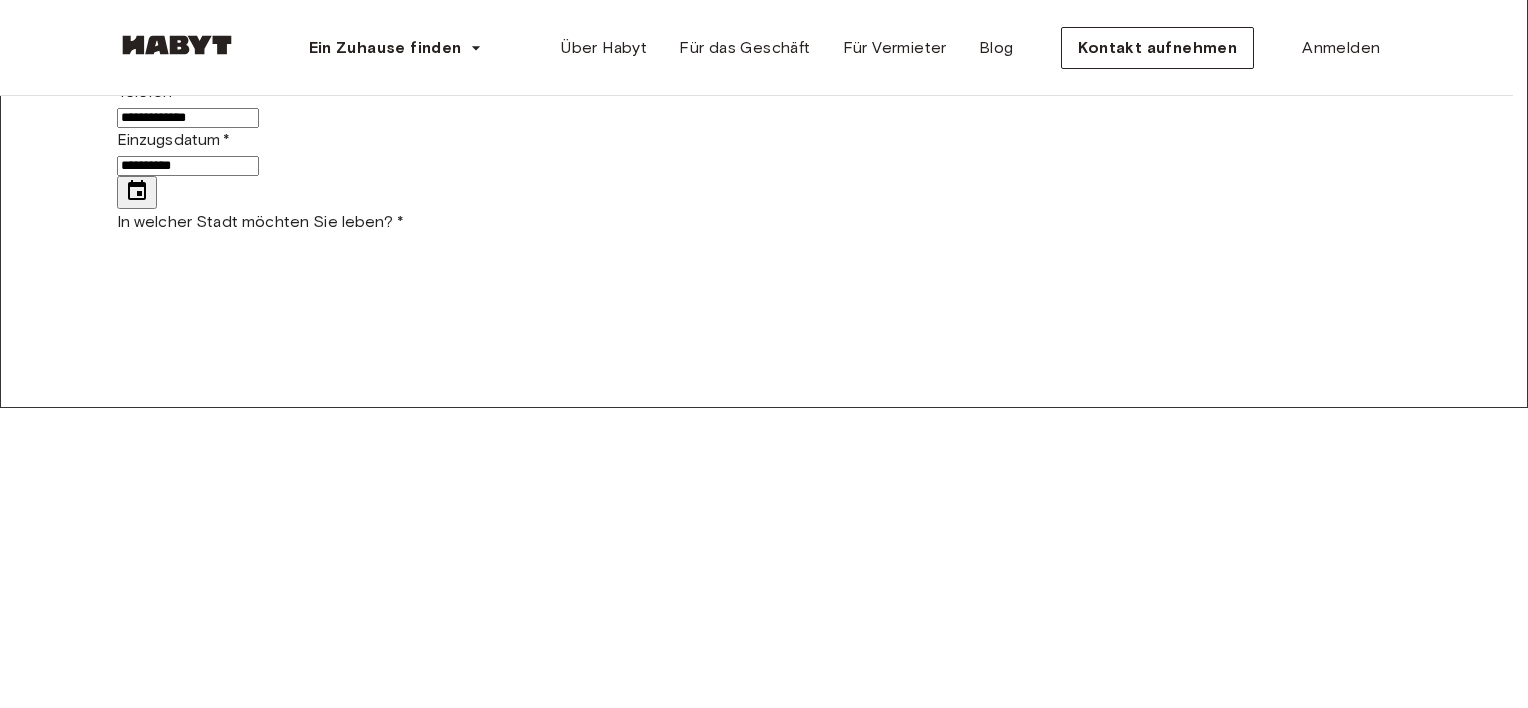 click on "Graz" at bounding box center [776, 2964] 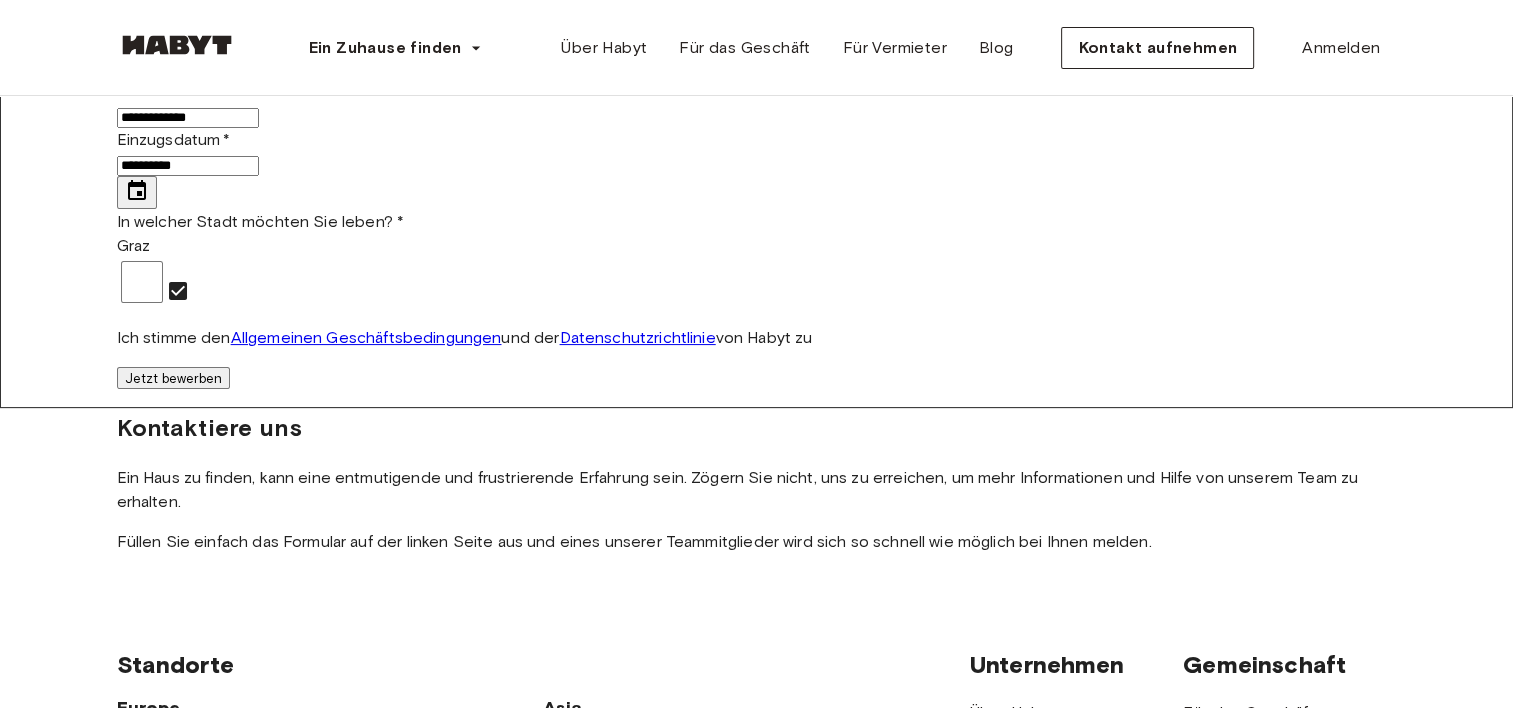 click on "Jetzt bewerben" at bounding box center (173, 378) 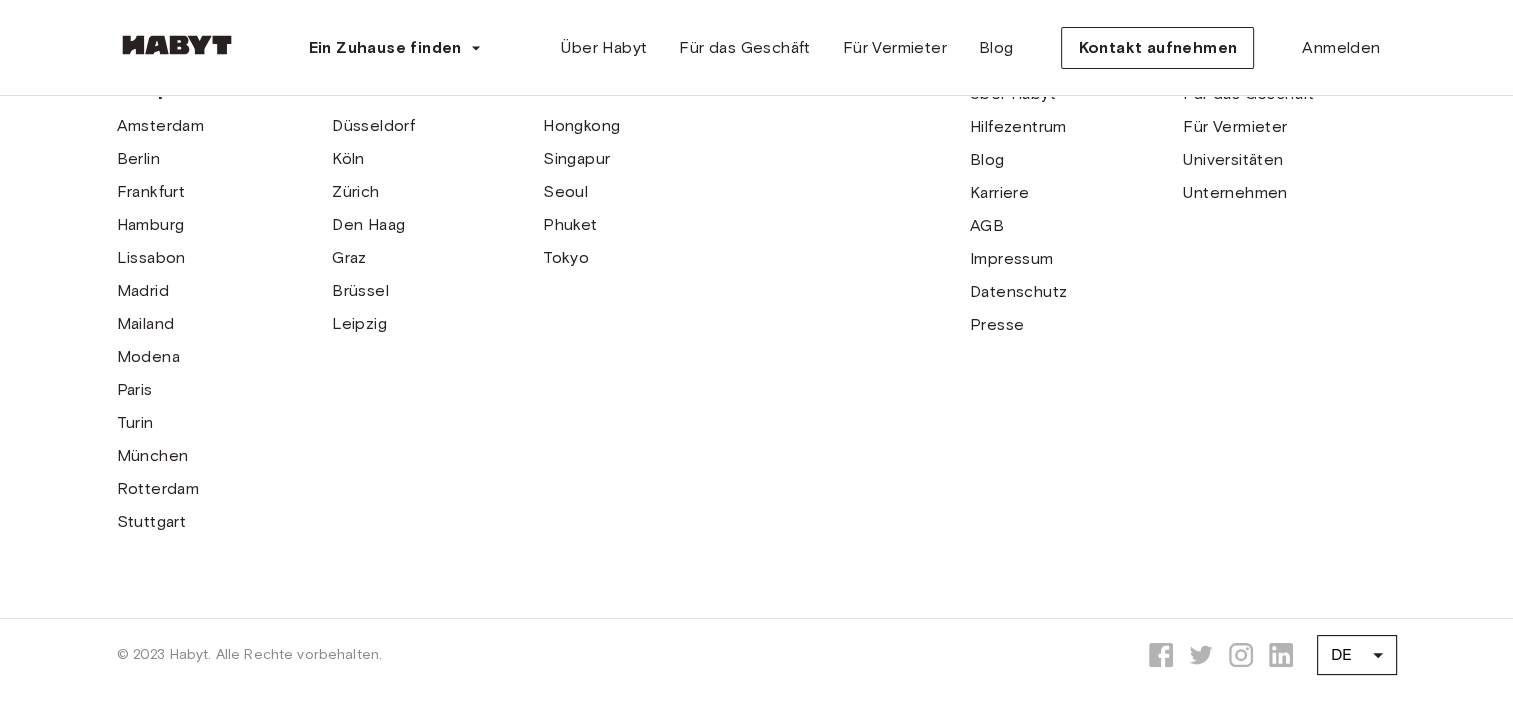 scroll, scrollTop: 0, scrollLeft: 0, axis: both 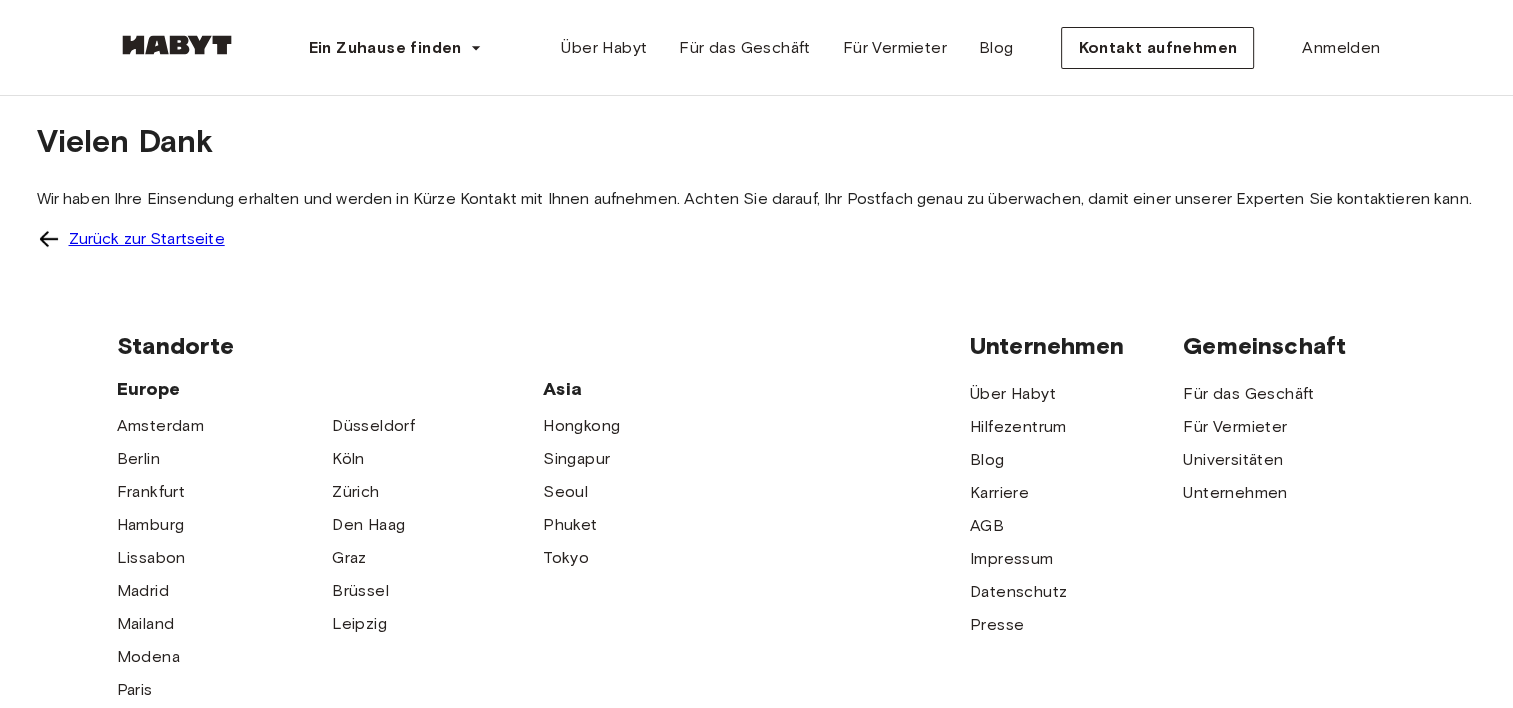 click on "Zurück zur Startseite" at bounding box center [147, 239] 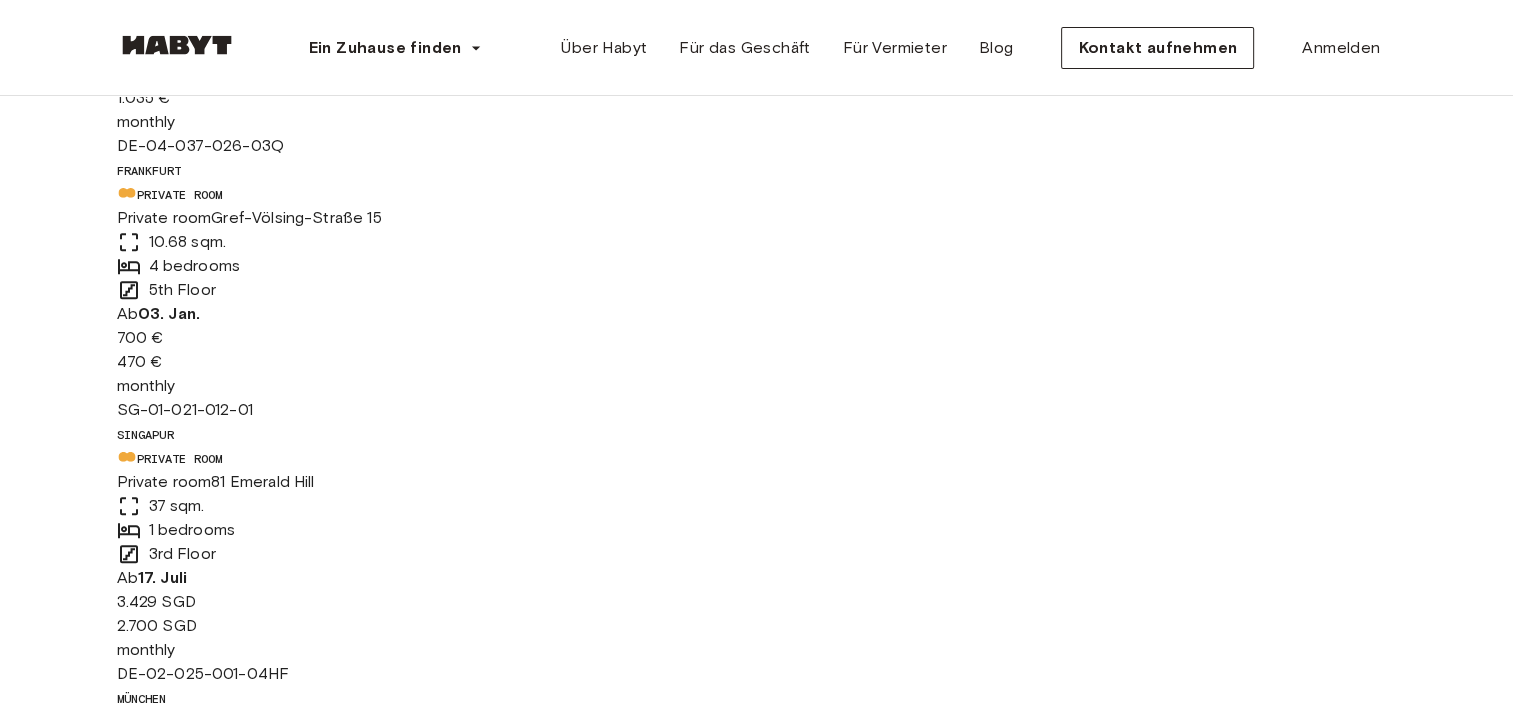 scroll, scrollTop: 800, scrollLeft: 0, axis: vertical 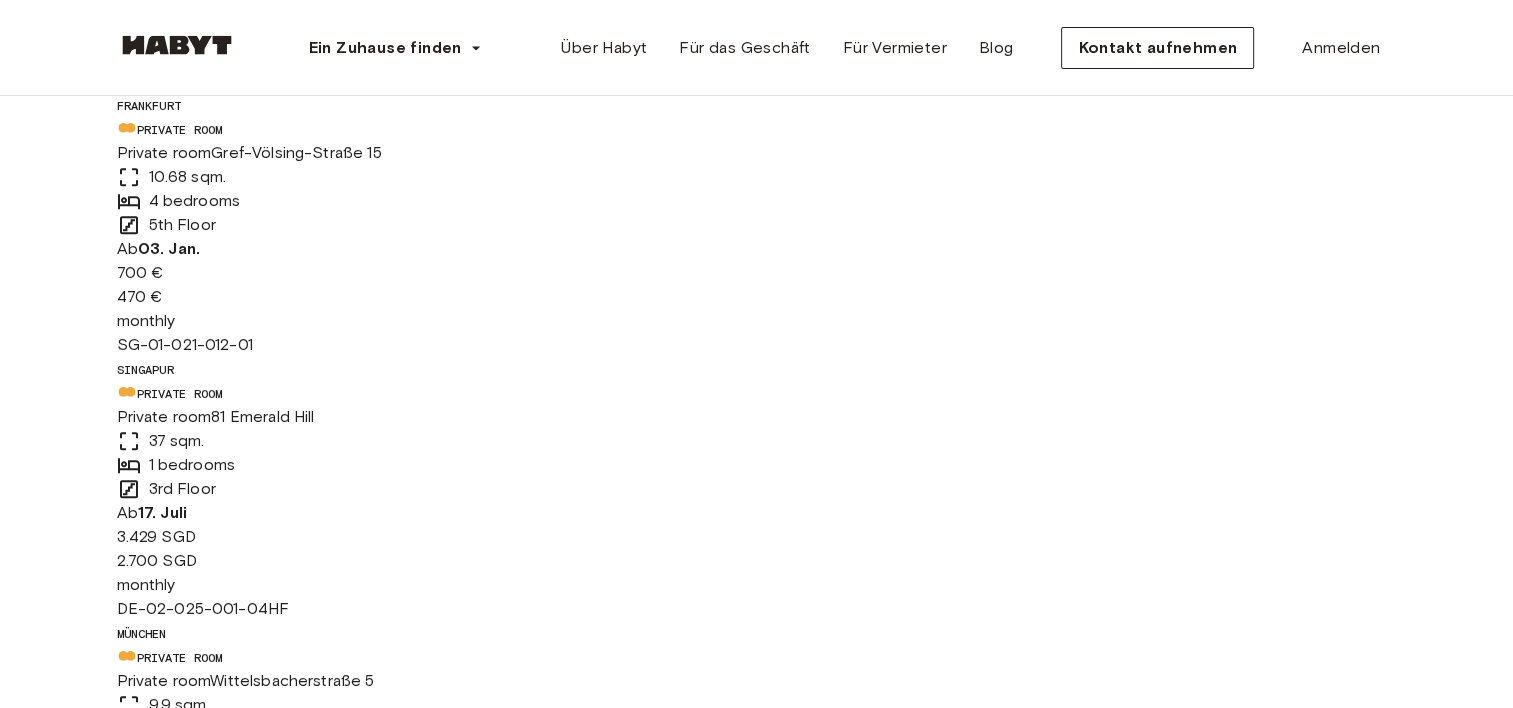 click on "DE-01-484-201-01 Berlin STUDIO Studio Fischerstraße 9 29.04 sqm. 1 bedrooms 2nd Floor Ab  04. Okt. 1.150 € 1.035 € monthly DE-04-037-026-03Q Frankfurt PRIVATE ROOM Private room Gref-Völsing-Straße 15 10.68 sqm. 4 bedrooms 5th Floor Ab  03. Jan. 700 € 470 € monthly SG-01-021-012-01 Singapur PRIVATE ROOM Private room 81 Emerald Hill 37 sqm. 1 bedrooms 3rd Floor Ab  17. Juli 3.429 SGD 2.700 SGD monthly DE-02-025-001-04HF München PRIVATE ROOM Private room Wittelsbacherstraße 5 9.9 sqm. 4 bedrooms 1st Floor Ab  04. Nov. 920 € 830 € monthly DE-09-001-002-02HF Stuttgart PRIVATE ROOM Private room Albert-Schäffle-Straße 94 11 sqm. 4 bedrooms 2nd Floor Ab  04. Sept. 635 € 505 € monthly DE-04-070-024-01 Frankfurt PRIVATE APARTMENT 1 bedroom apartment Klüberstraße 6-10 60 sqm. 1 bedrooms 1st Floor Ab  03. Jan. 1.470 € 1.325 € monthly Alle Standorte" at bounding box center [757, 618] 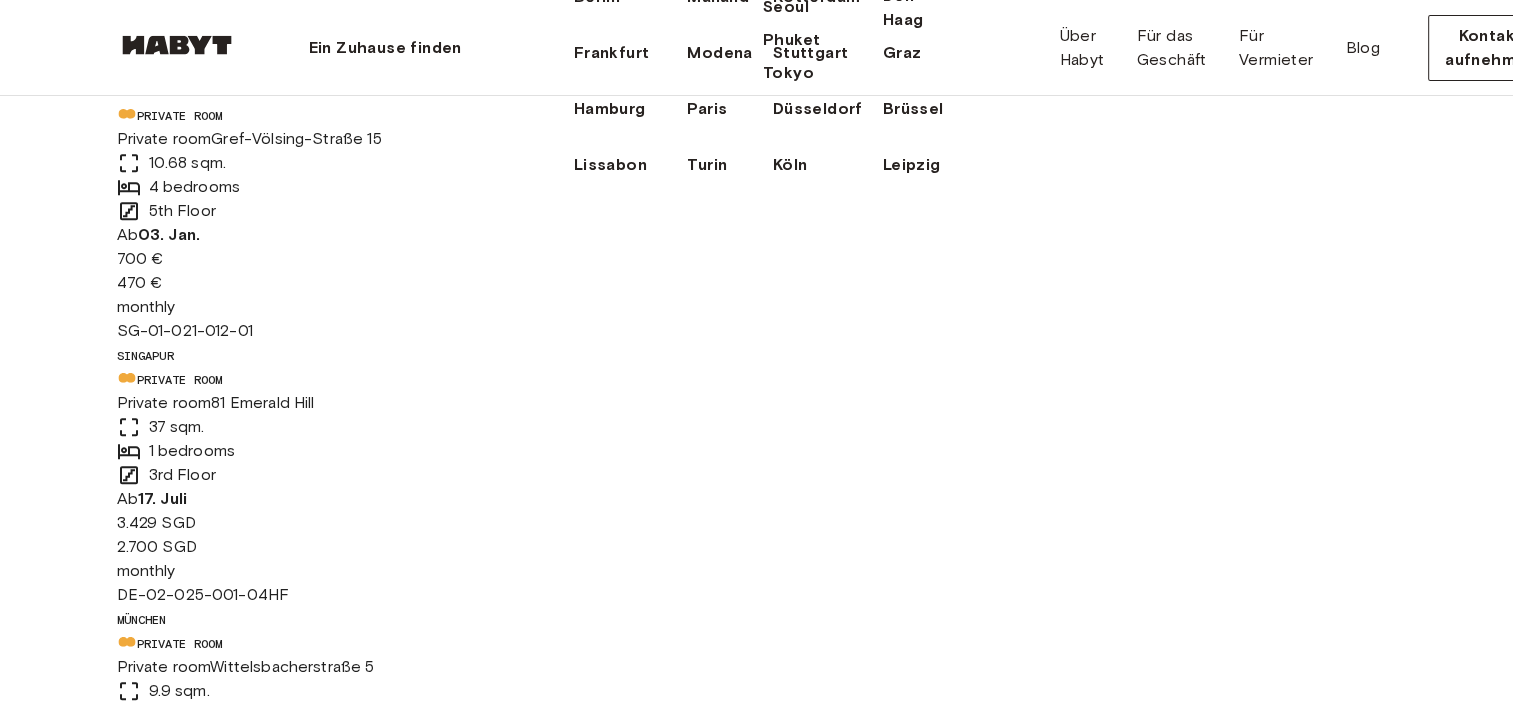 click on "Amsterdam" at bounding box center (625, -59) 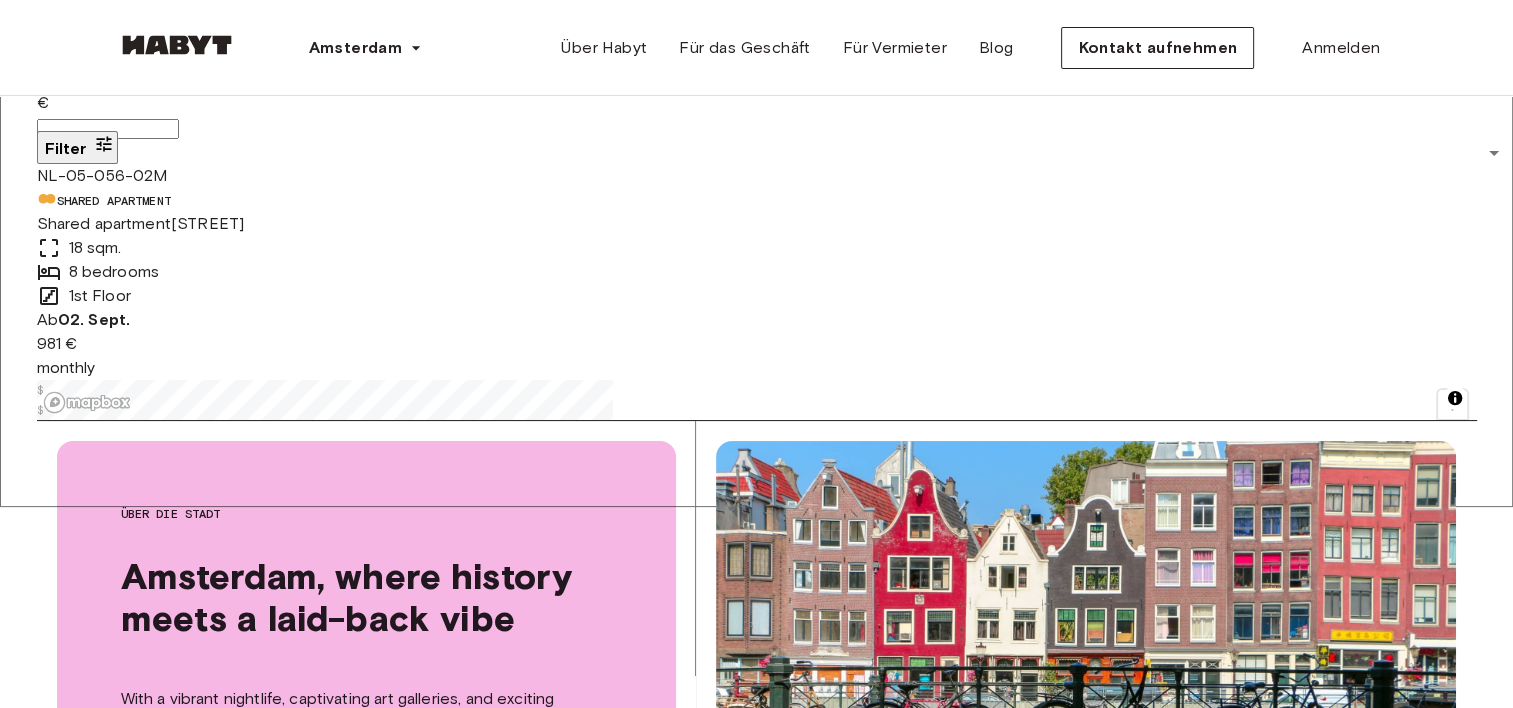scroll, scrollTop: 0, scrollLeft: 0, axis: both 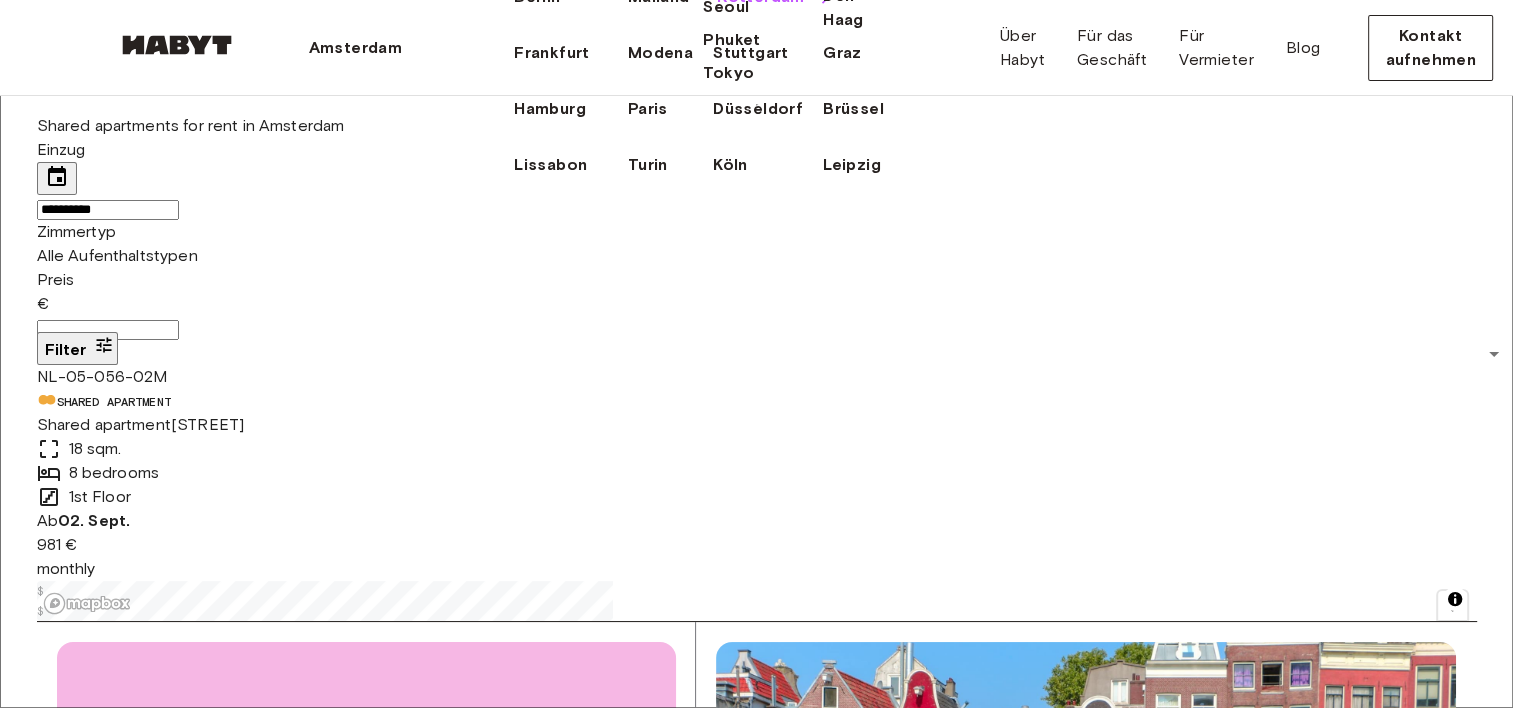 click on "Rotterdam" at bounding box center [761, -3] 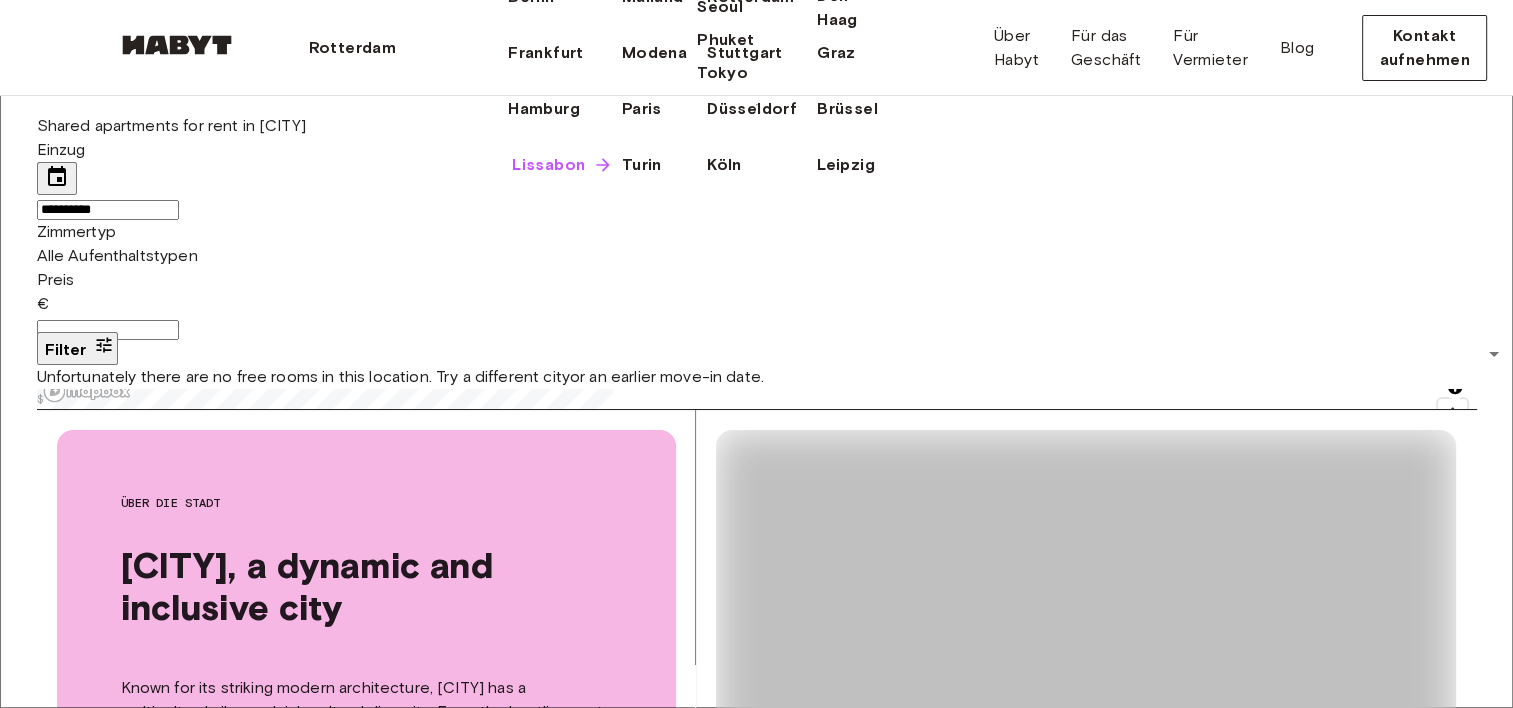 click on "Lissabon" at bounding box center (548, 165) 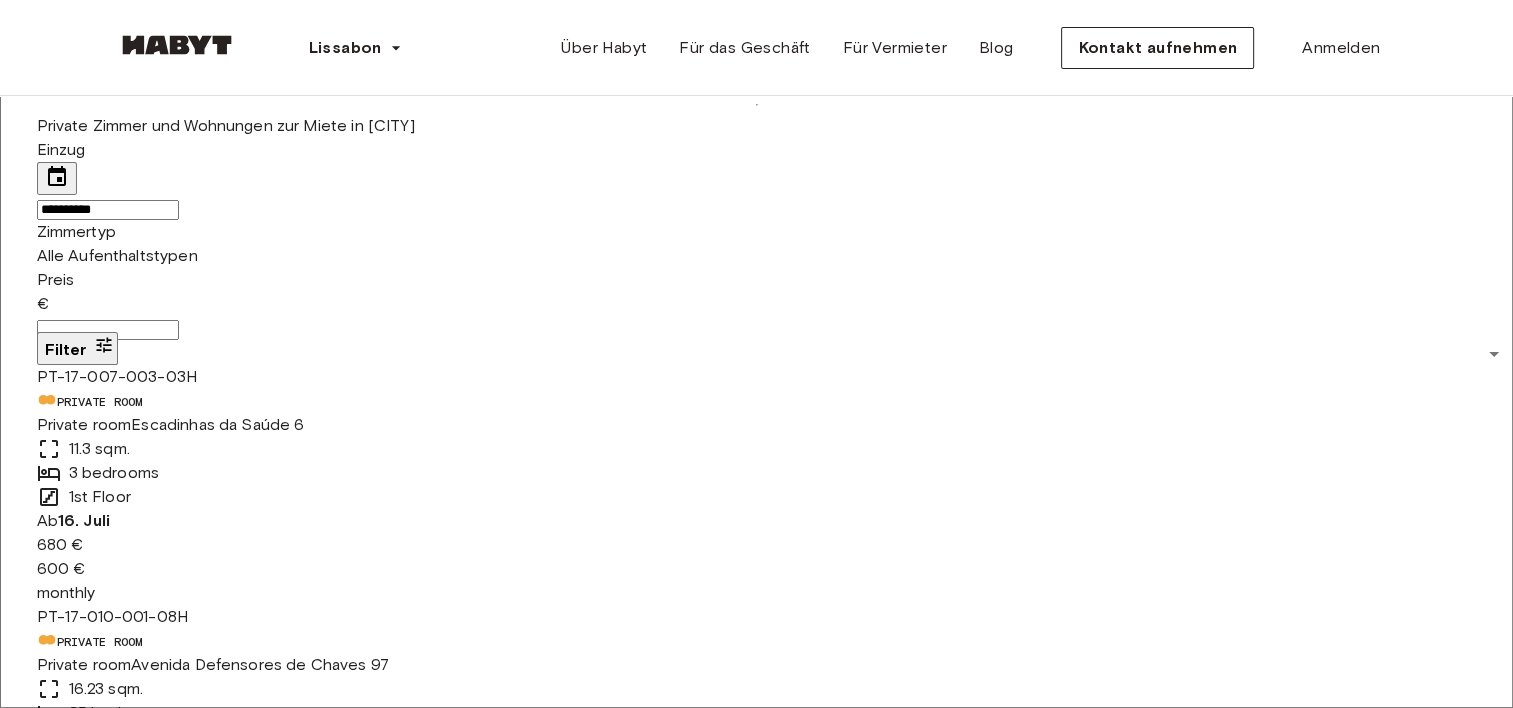 scroll, scrollTop: 0, scrollLeft: 0, axis: both 